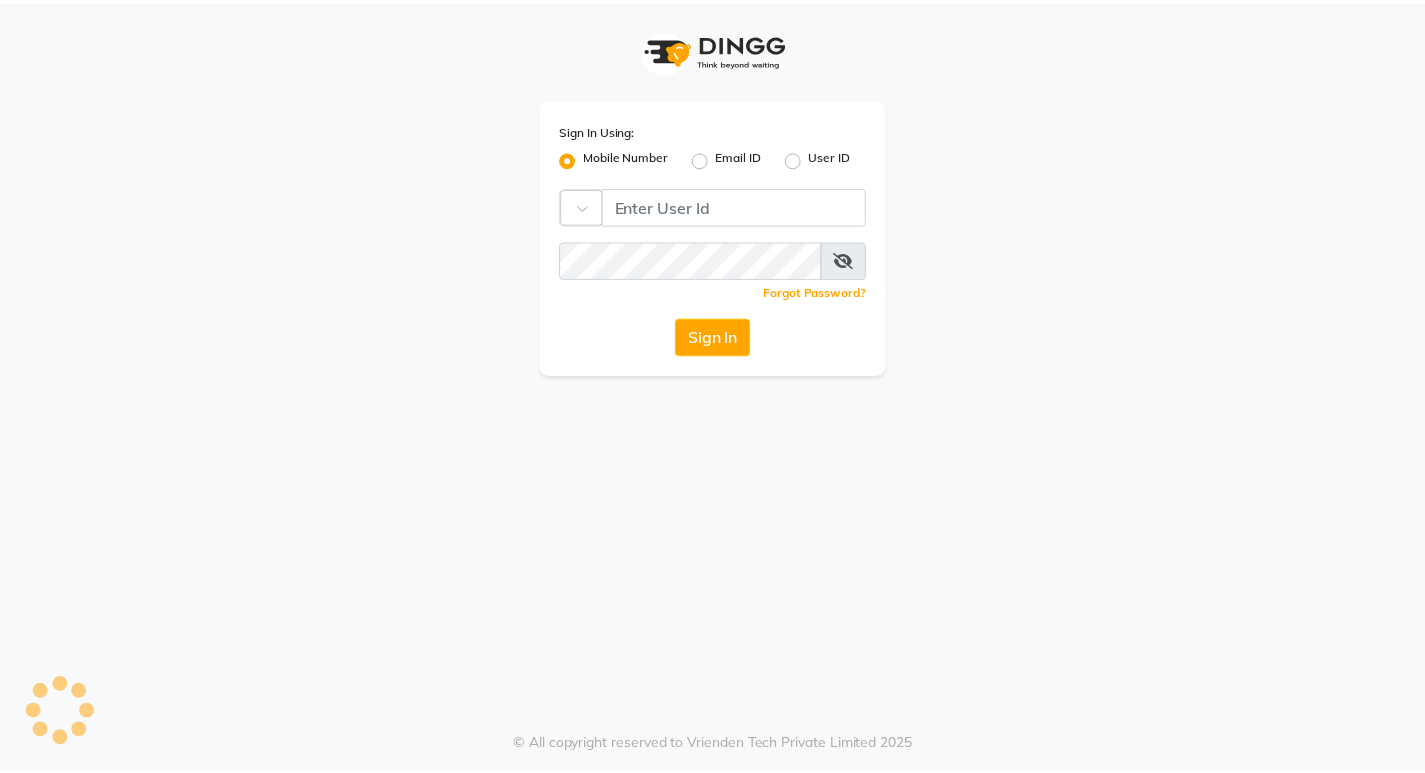 scroll, scrollTop: 0, scrollLeft: 0, axis: both 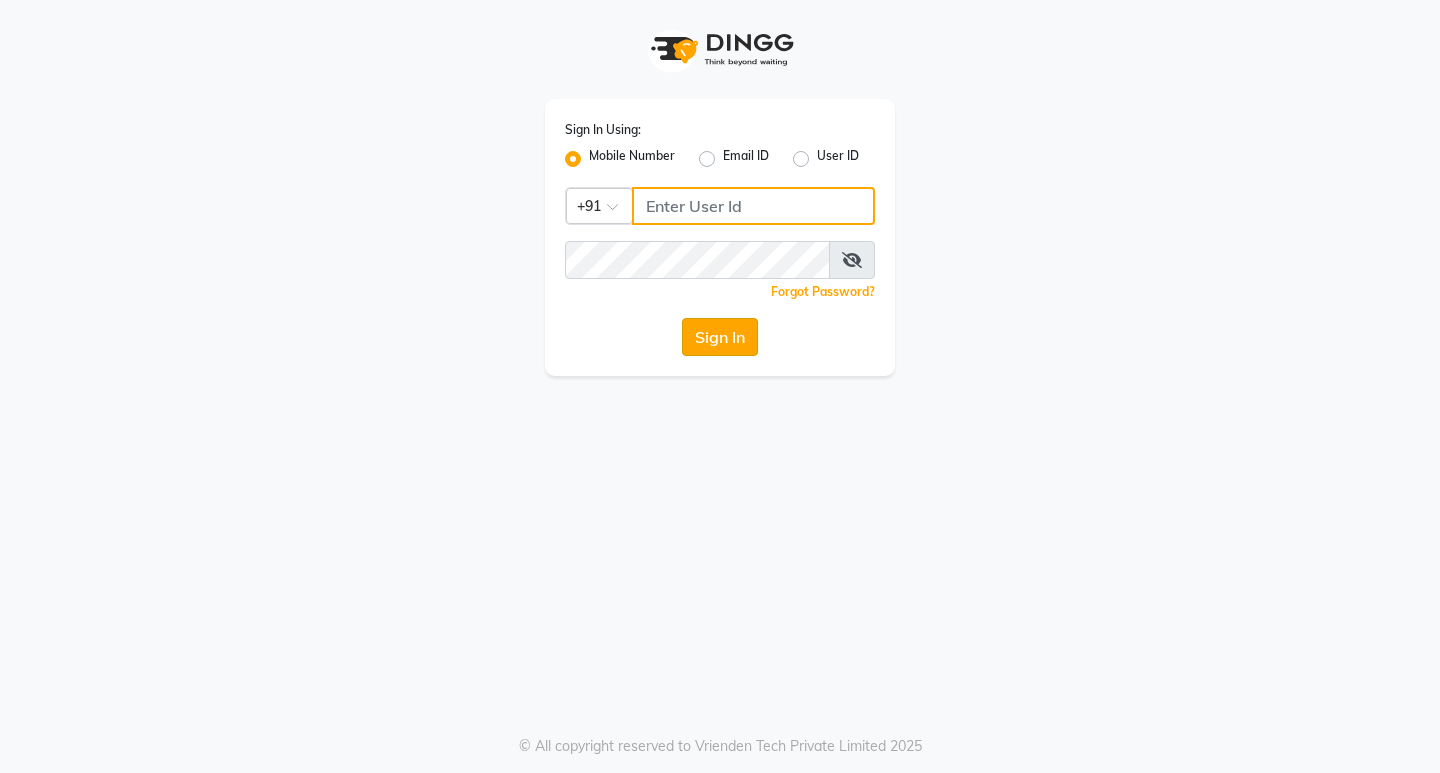 type on "8779788468" 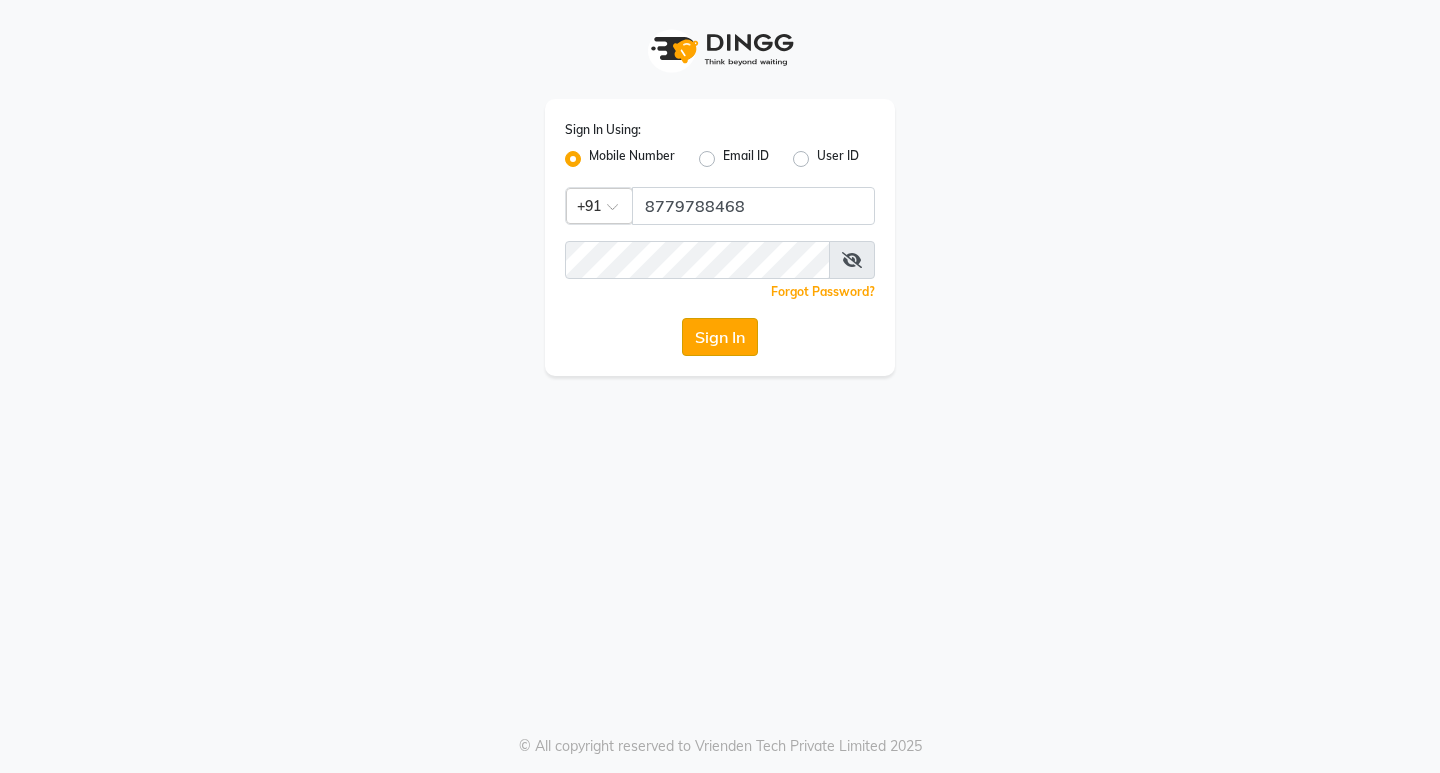 click on "Sign In" 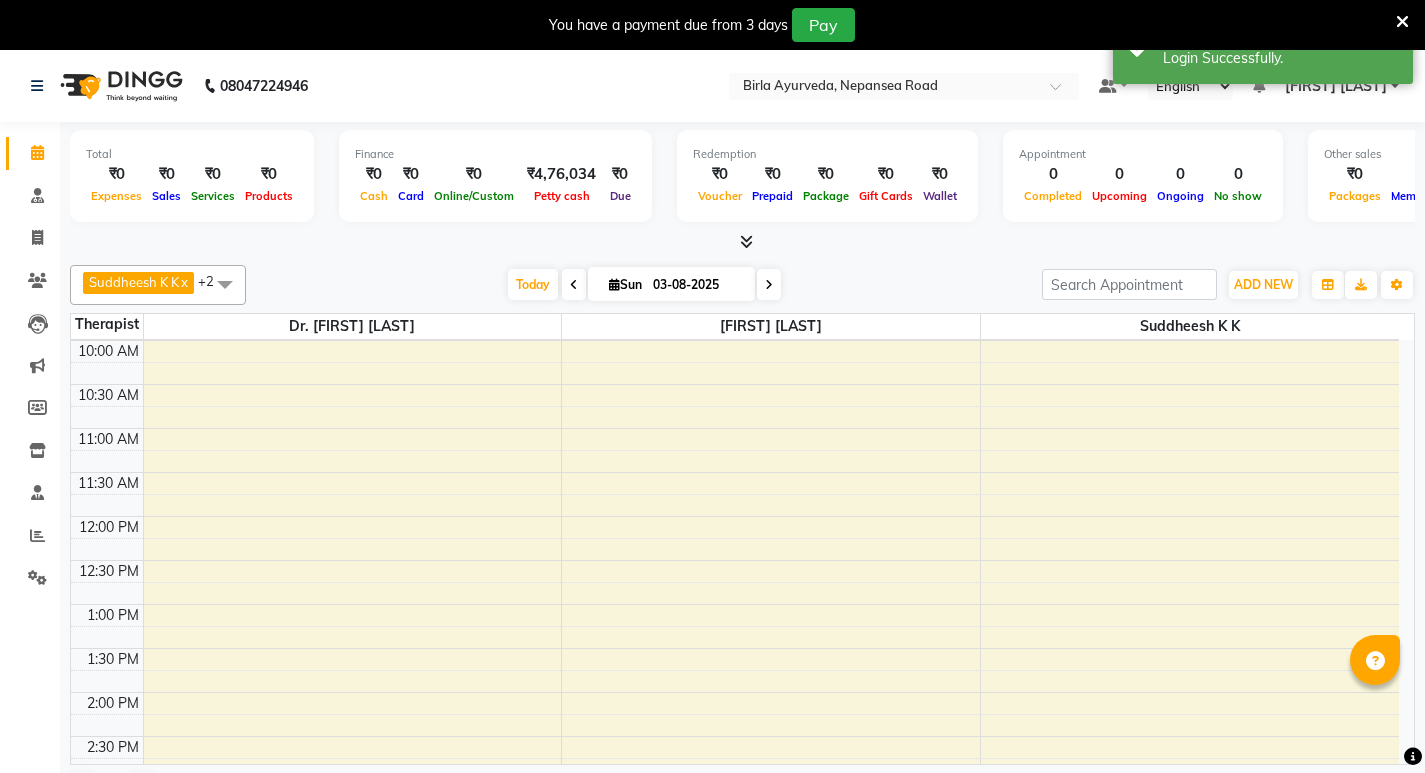 scroll, scrollTop: 200, scrollLeft: 0, axis: vertical 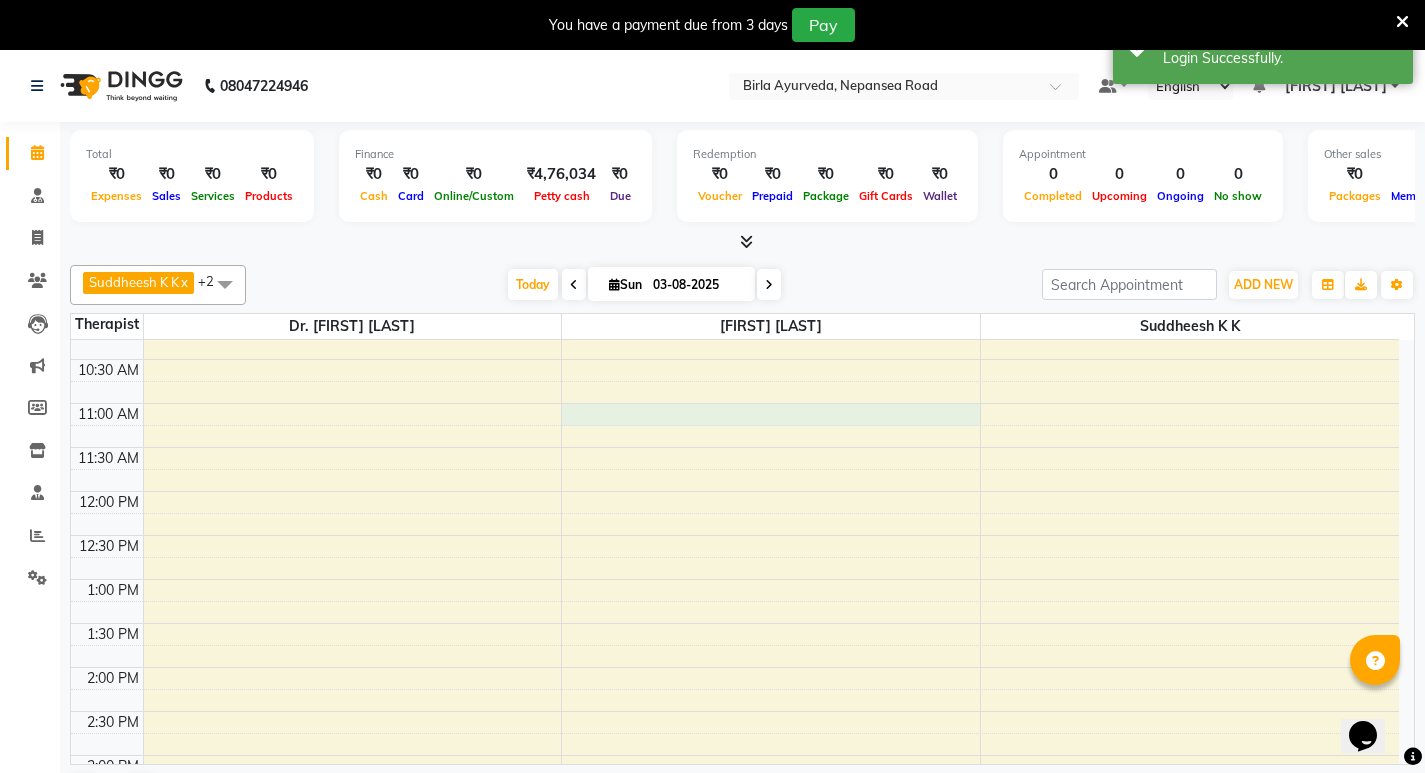 click on "8:00 AM 8:30 AM 9:00 AM 9:30 AM 10:00 AM 10:30 AM 11:00 AM 11:30 AM 12:00 PM 12:30 PM 1:00 PM 1:30 PM 2:00 PM 2:30 PM 3:00 PM 3:30 PM 4:00 PM 4:30 PM 5:00 PM 5:30 PM 6:00 PM 6:30 PM 7:00 PM 7:30 PM" at bounding box center (735, 667) 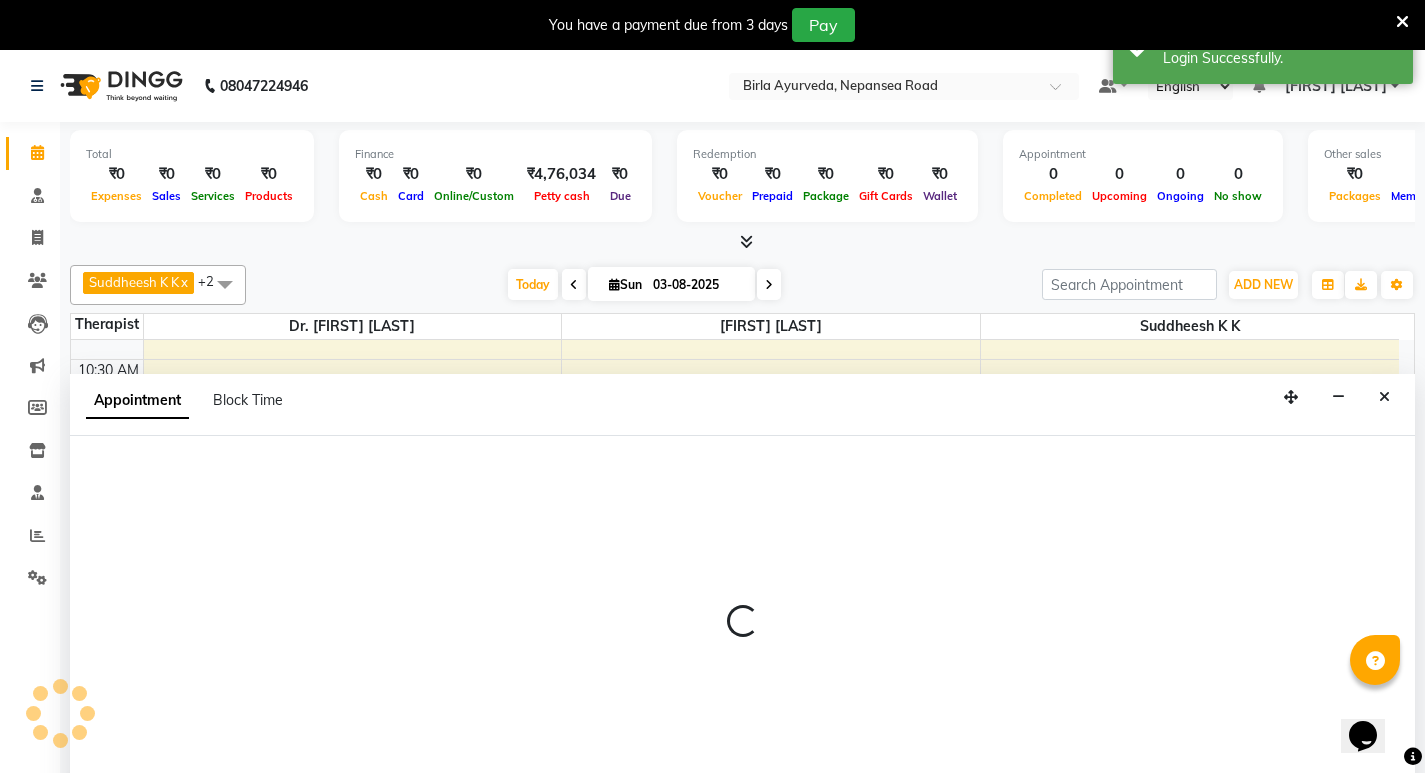 scroll, scrollTop: 51, scrollLeft: 0, axis: vertical 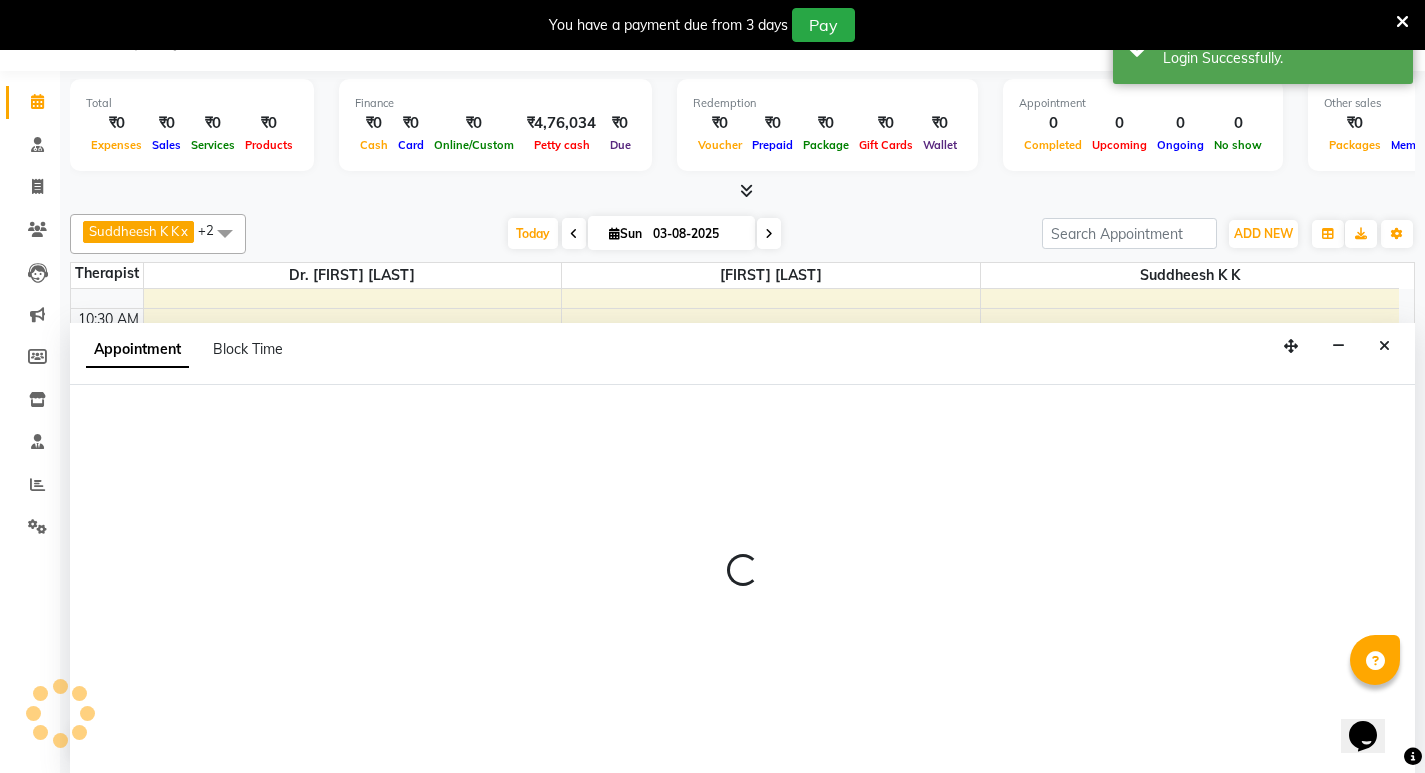 select on "56922" 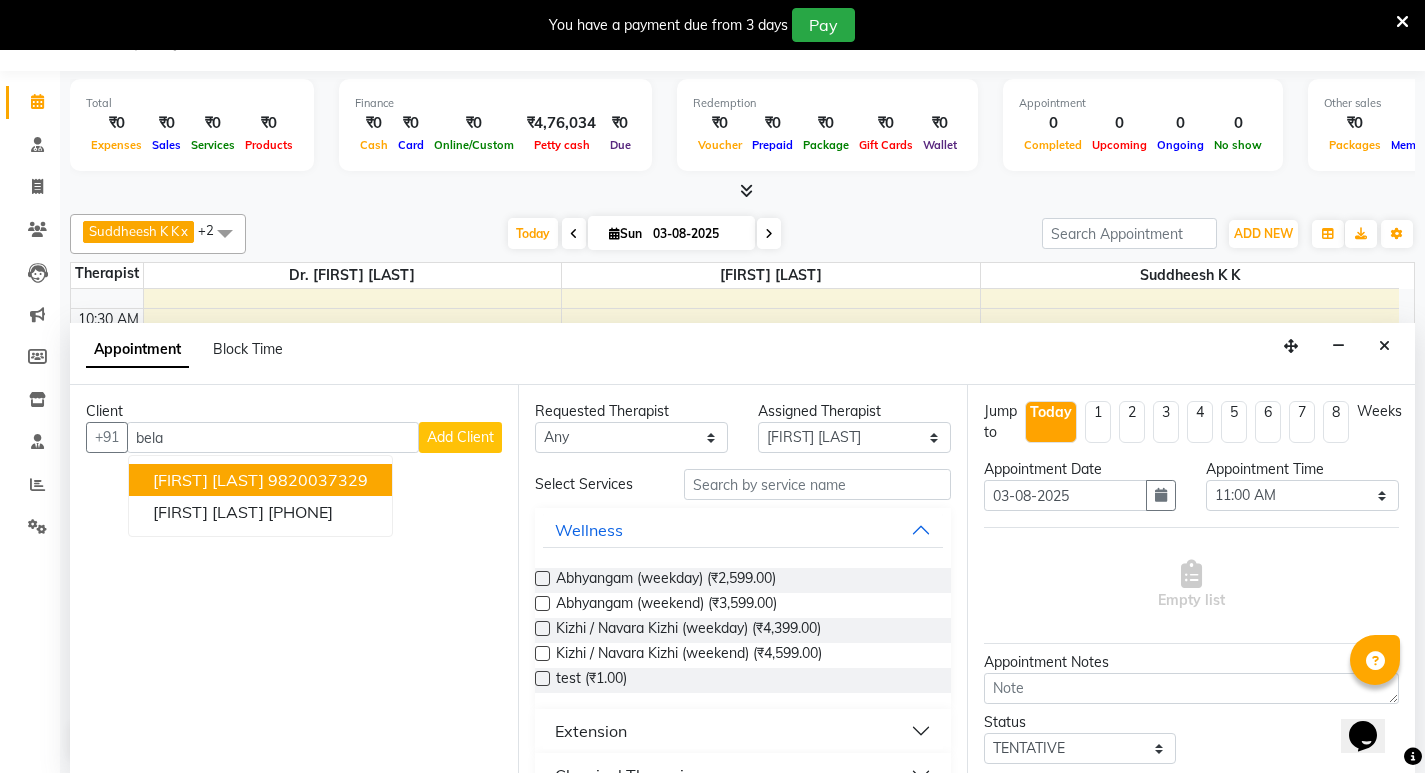 click on "9820037329" at bounding box center (318, 480) 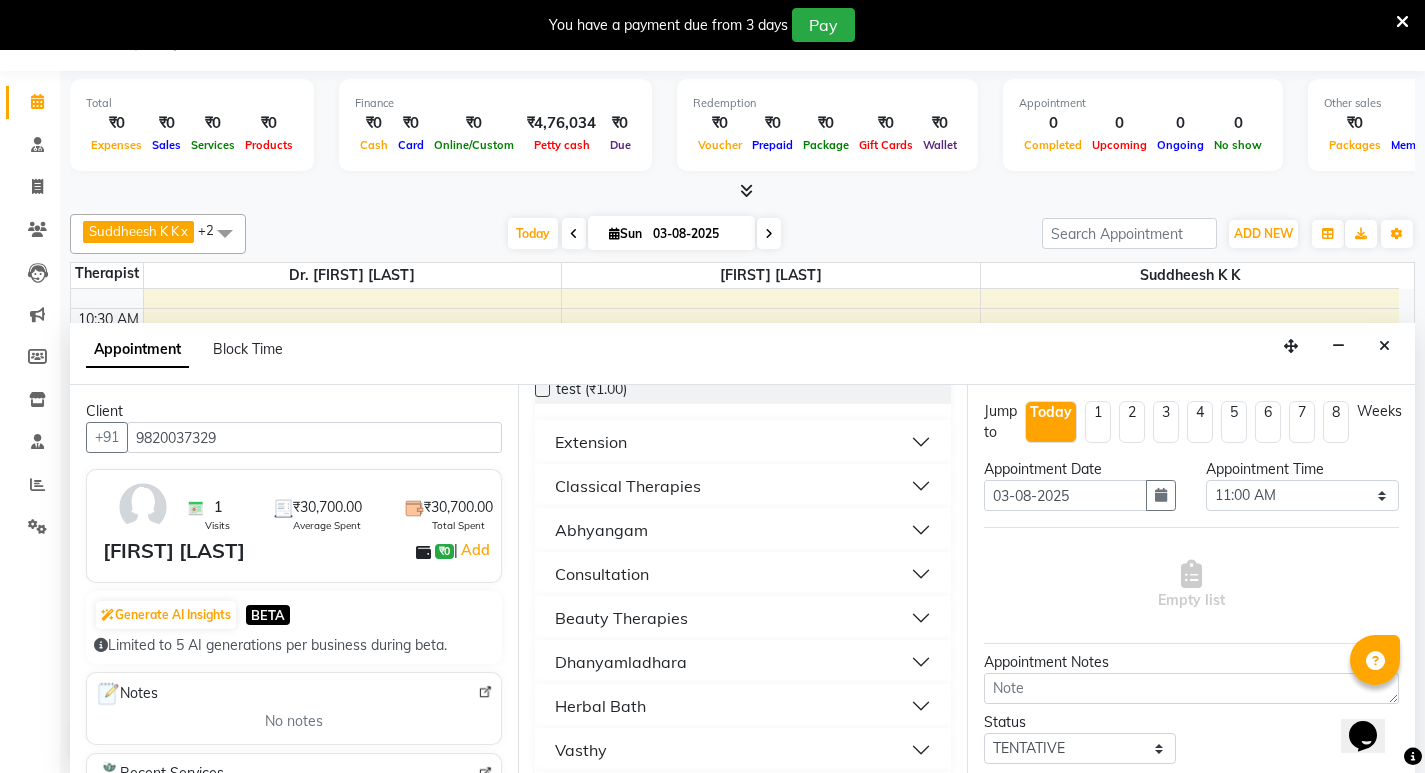 scroll, scrollTop: 400, scrollLeft: 0, axis: vertical 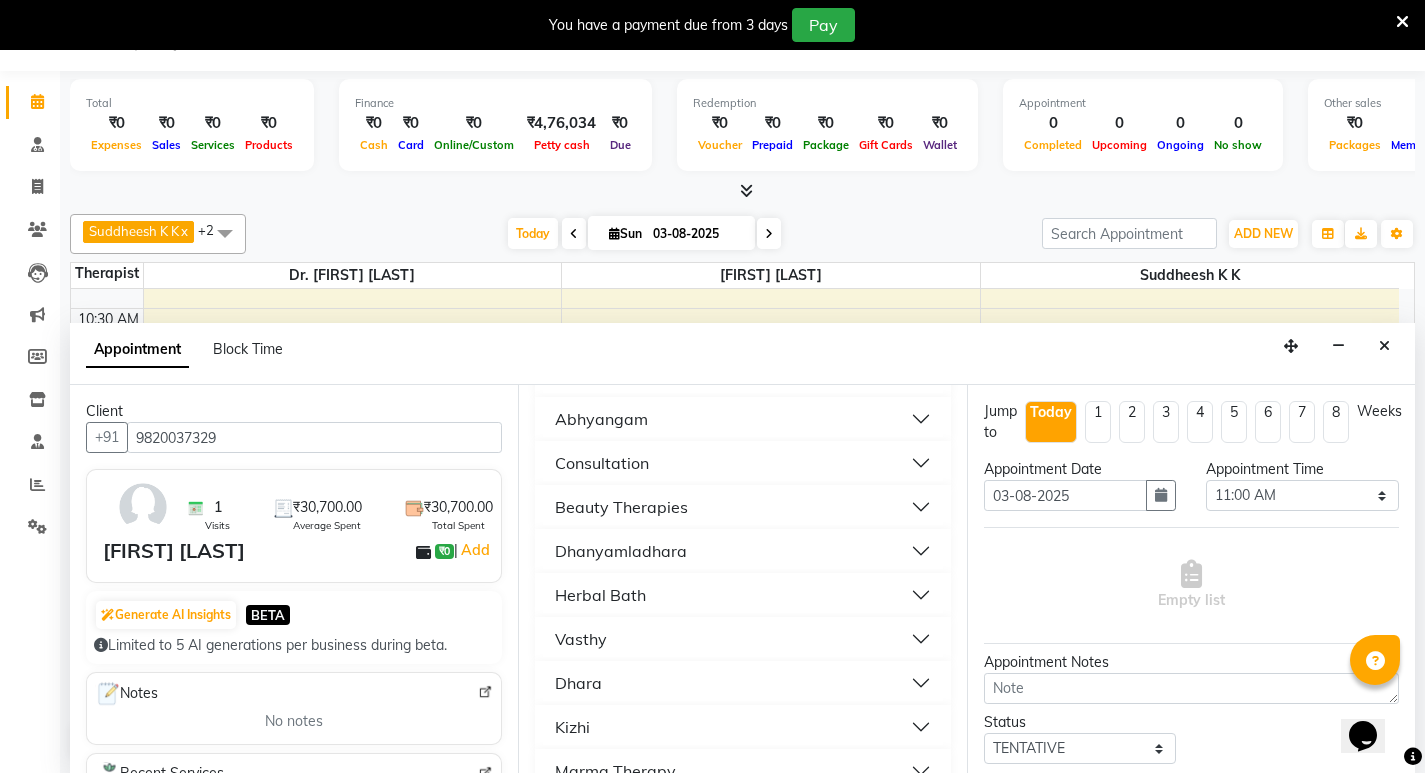 type on "9820037329" 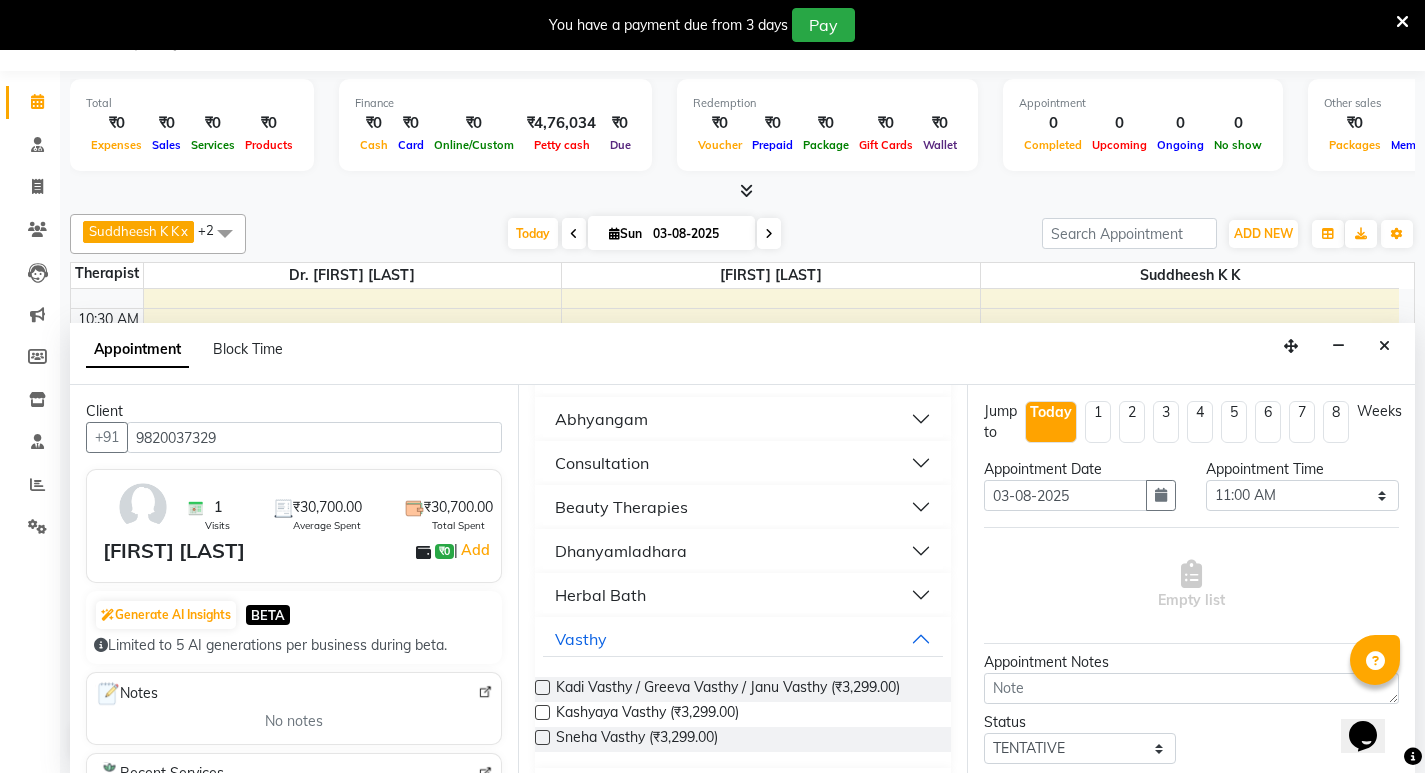 click at bounding box center (542, 712) 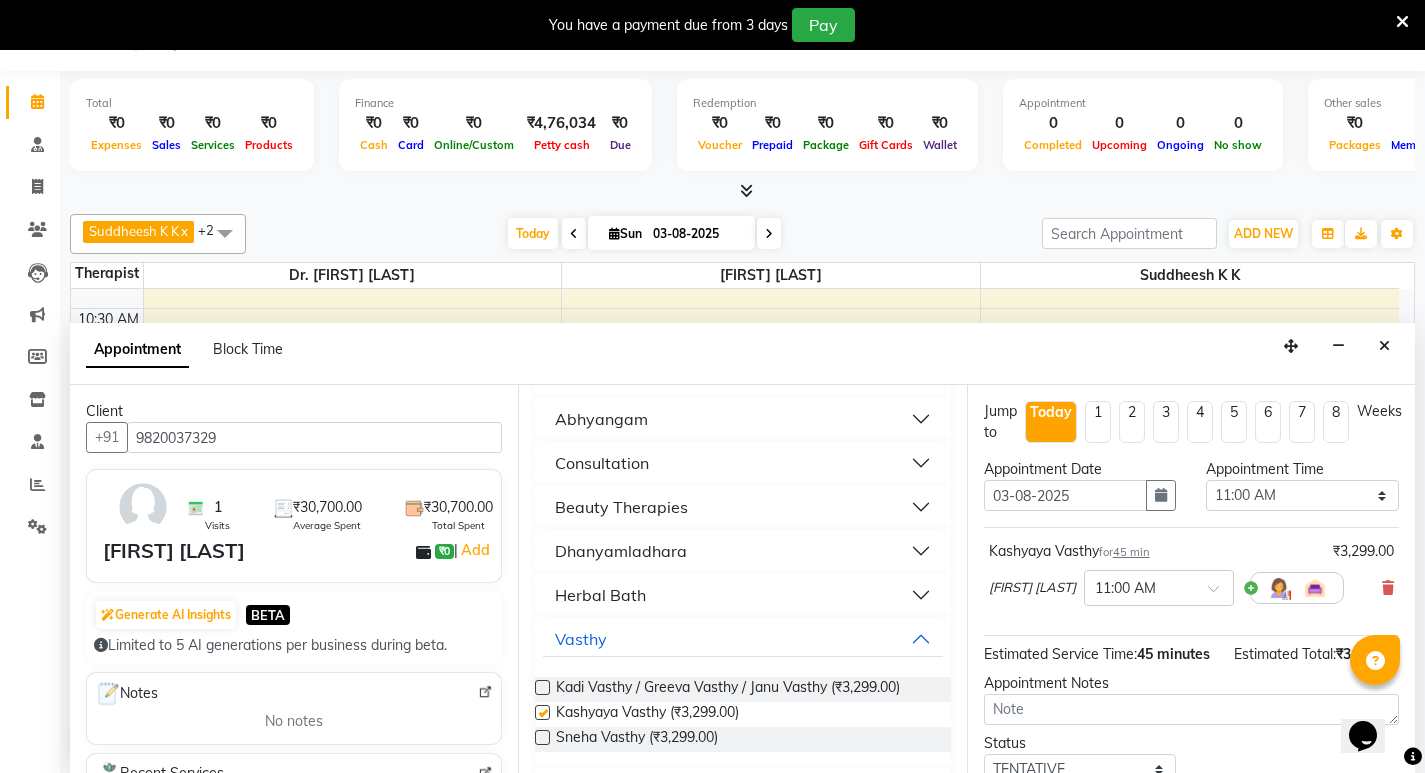checkbox on "false" 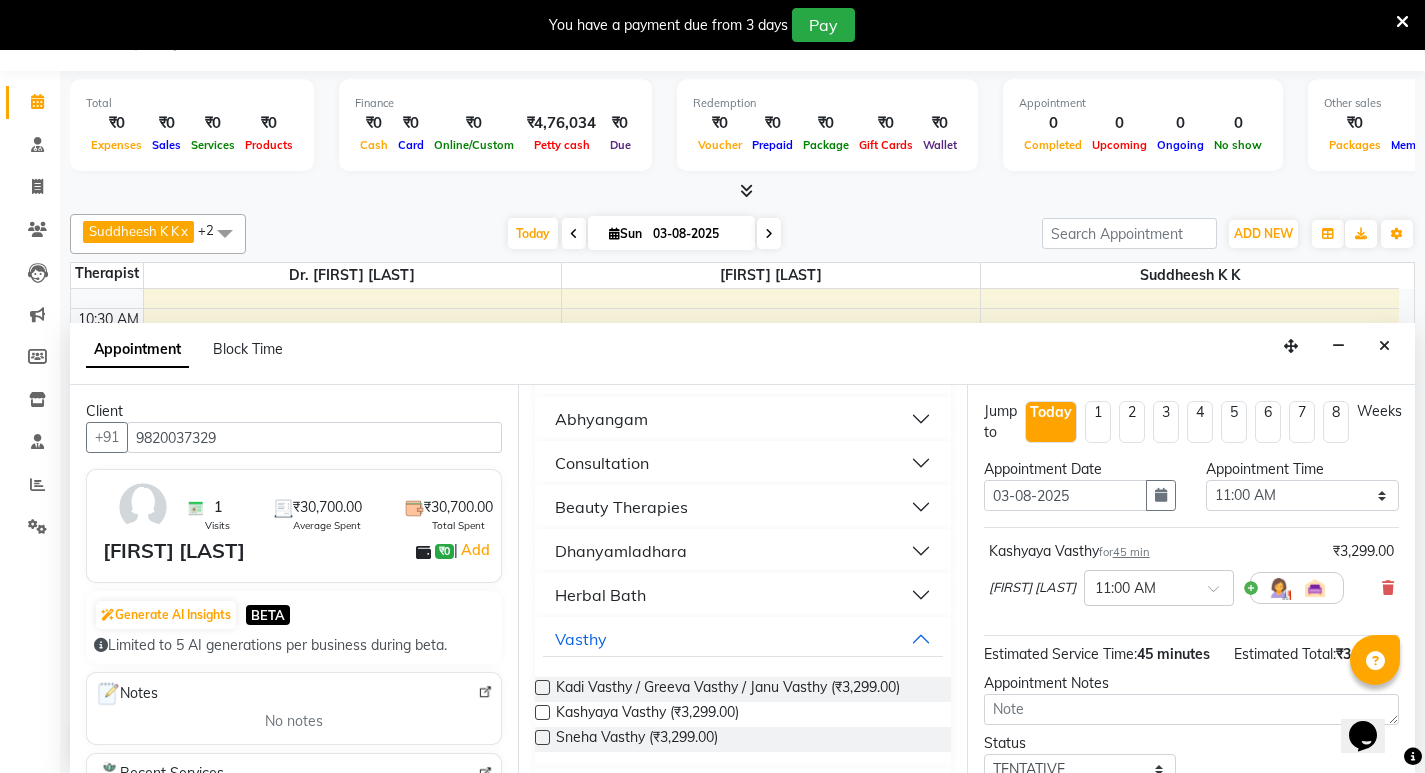 scroll, scrollTop: 159, scrollLeft: 0, axis: vertical 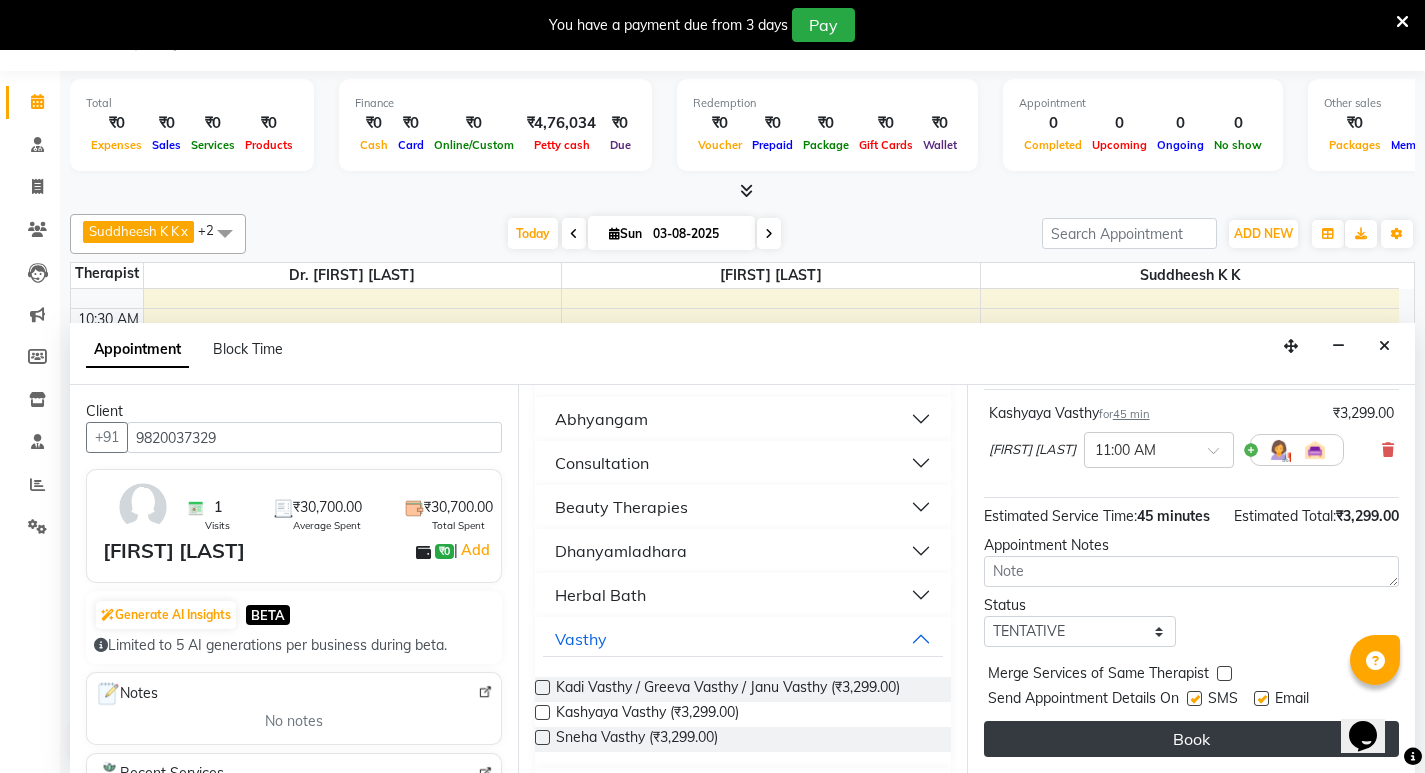 click on "Book" at bounding box center [1191, 739] 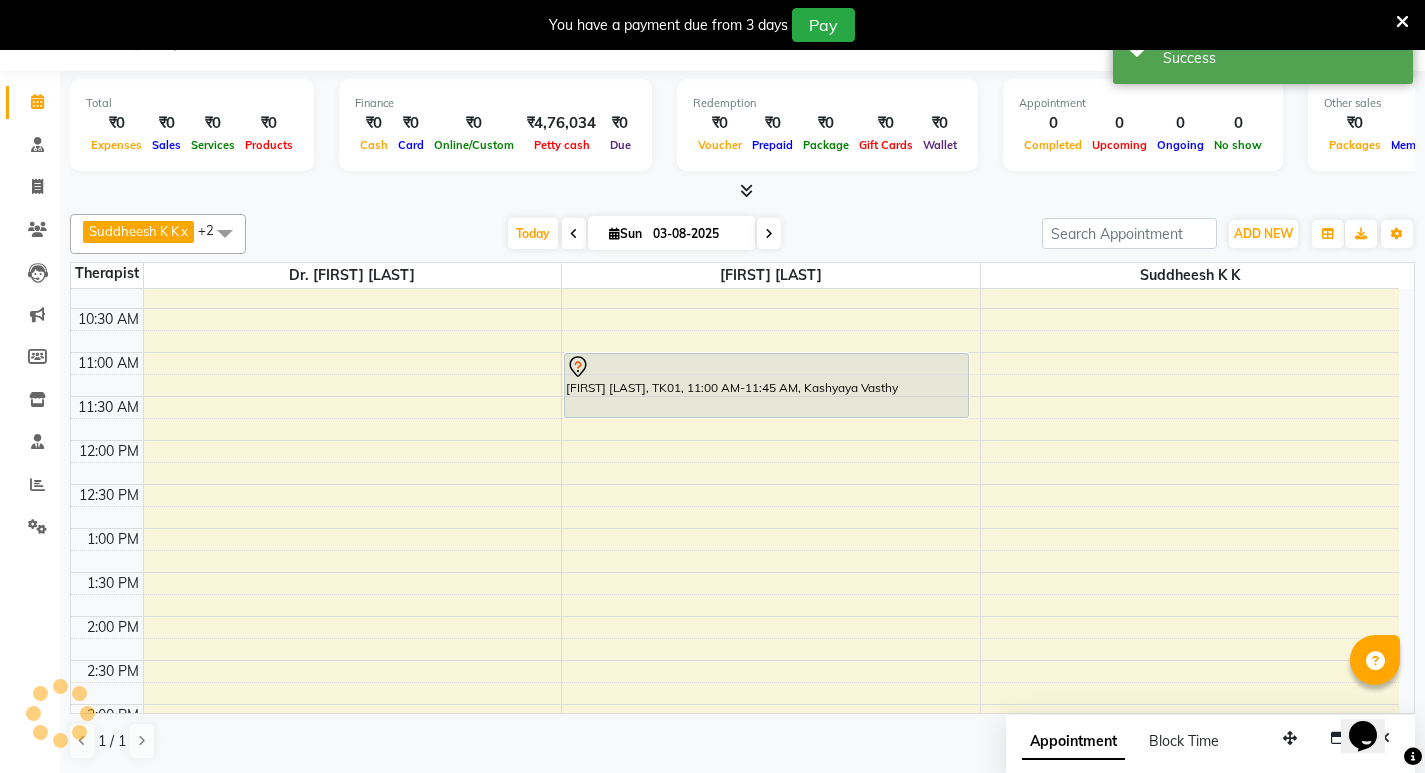 scroll, scrollTop: 0, scrollLeft: 0, axis: both 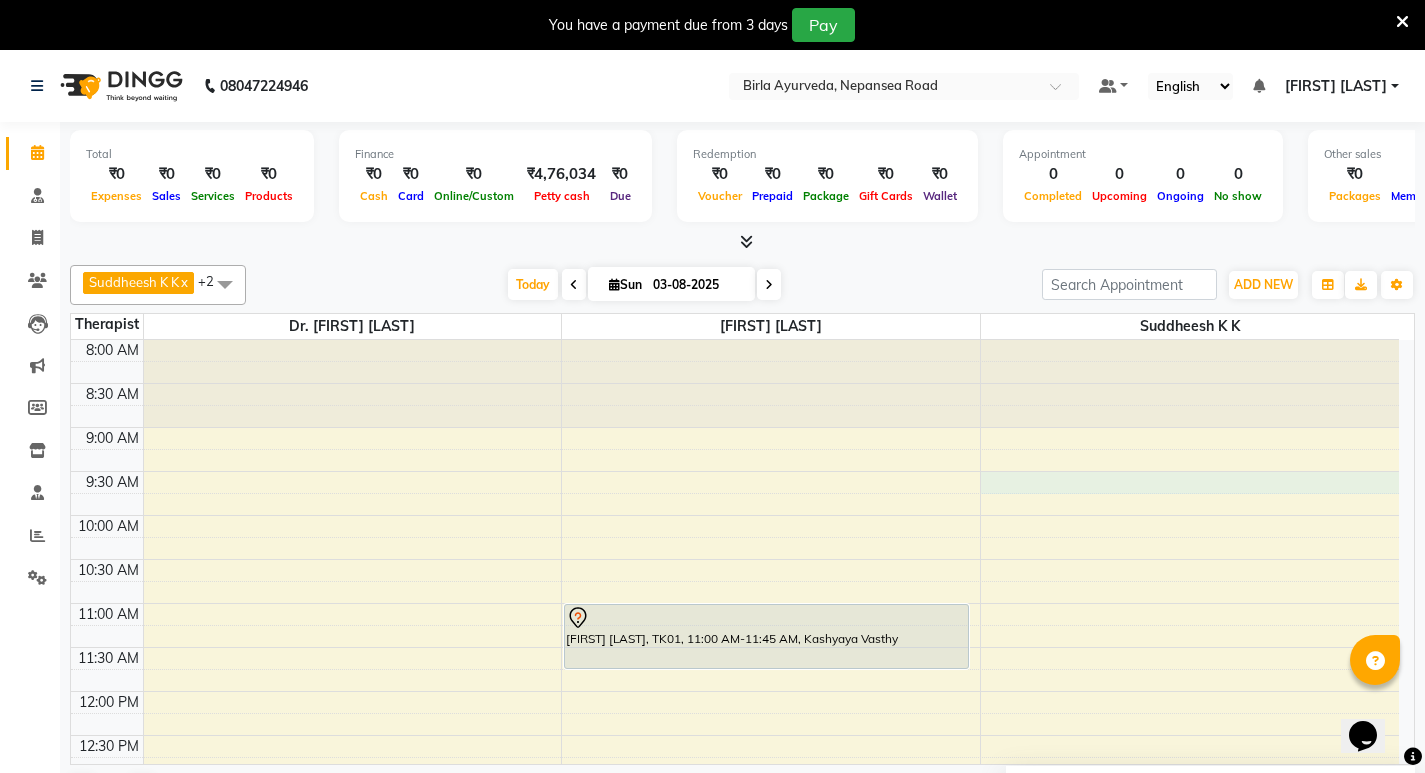 click on "8:00 AM 8:30 AM 9:00 AM 9:30 AM 10:00 AM 10:30 AM 11:00 AM 11:30 AM 12:00 PM 12:30 PM 1:00 PM 1:30 PM 2:00 PM 2:30 PM 3:00 PM 3:30 PM 4:00 PM 4:30 PM 5:00 PM 5:30 PM 6:00 PM 6:30 PM 7:00 PM 7:30 PM             [FIRST] [LAST], TK01, 11:00 AM-11:45 AM, Kashyaya Vasthy" at bounding box center [735, 867] 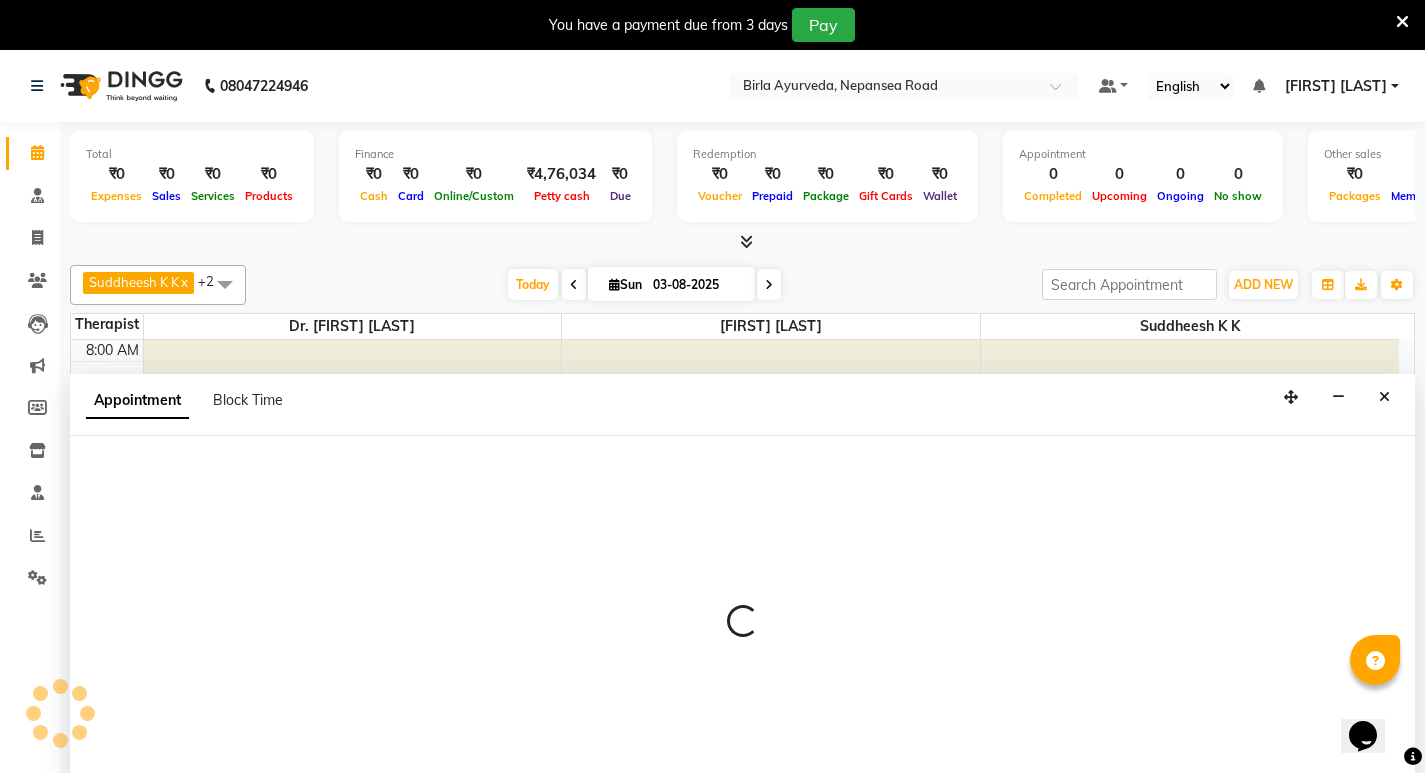 scroll, scrollTop: 51, scrollLeft: 0, axis: vertical 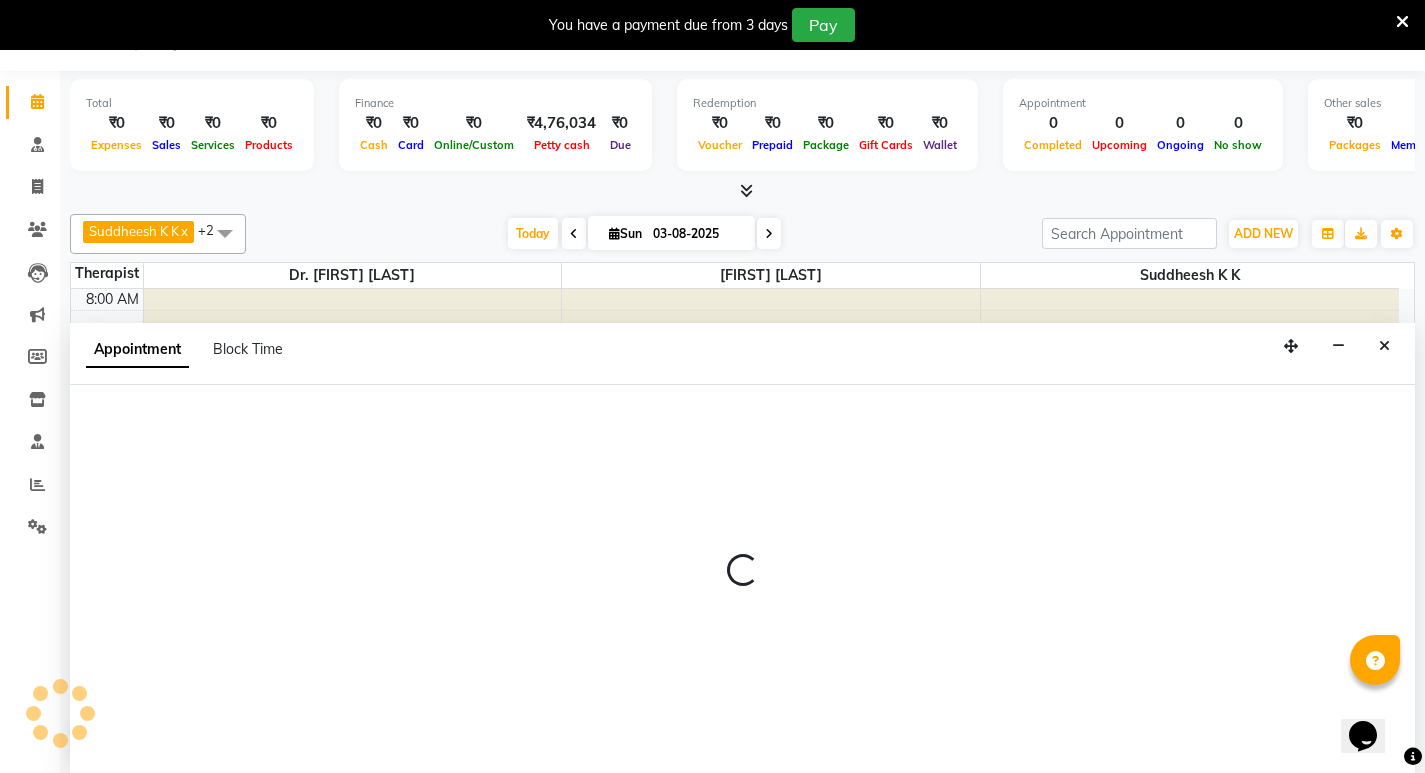 select on "56923" 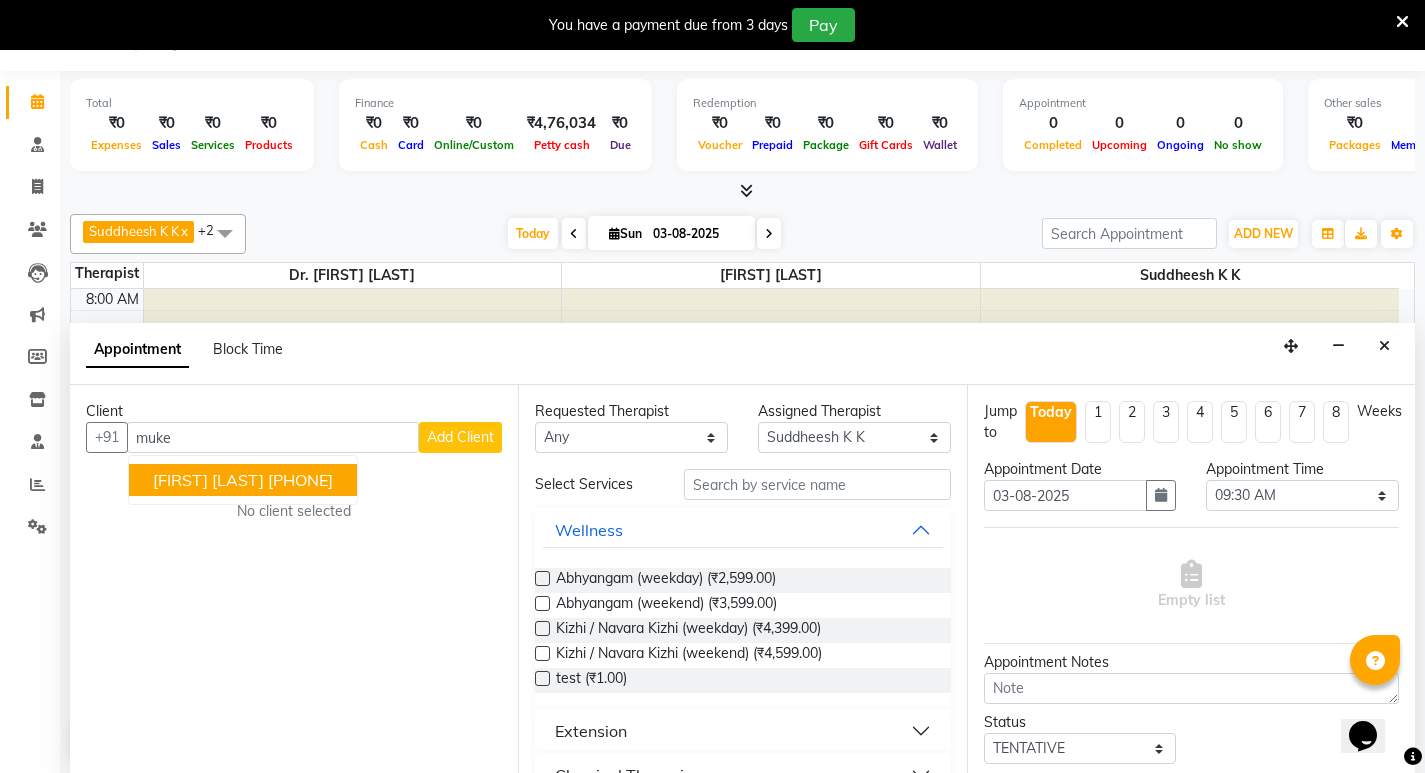 click on "[PHONE]" at bounding box center [300, 480] 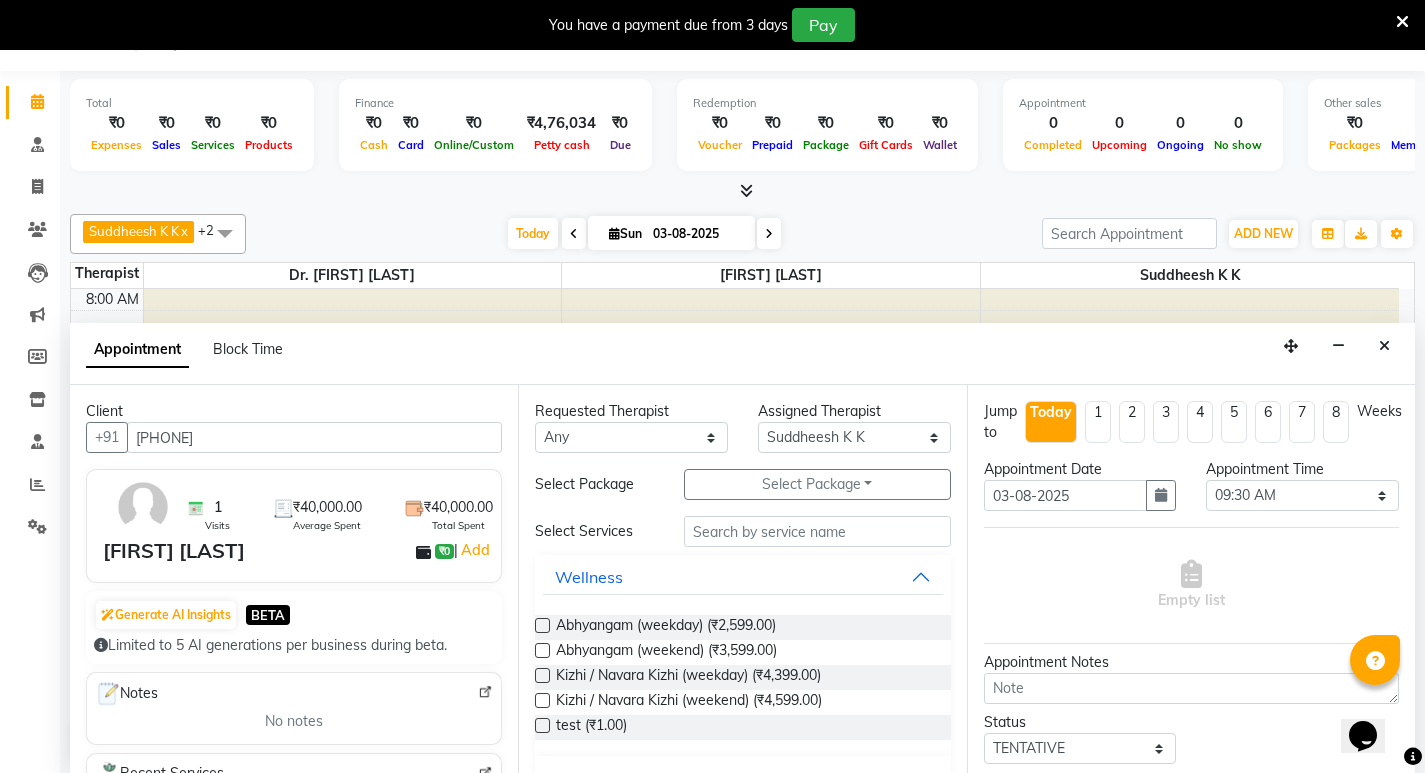 type on "[PHONE]" 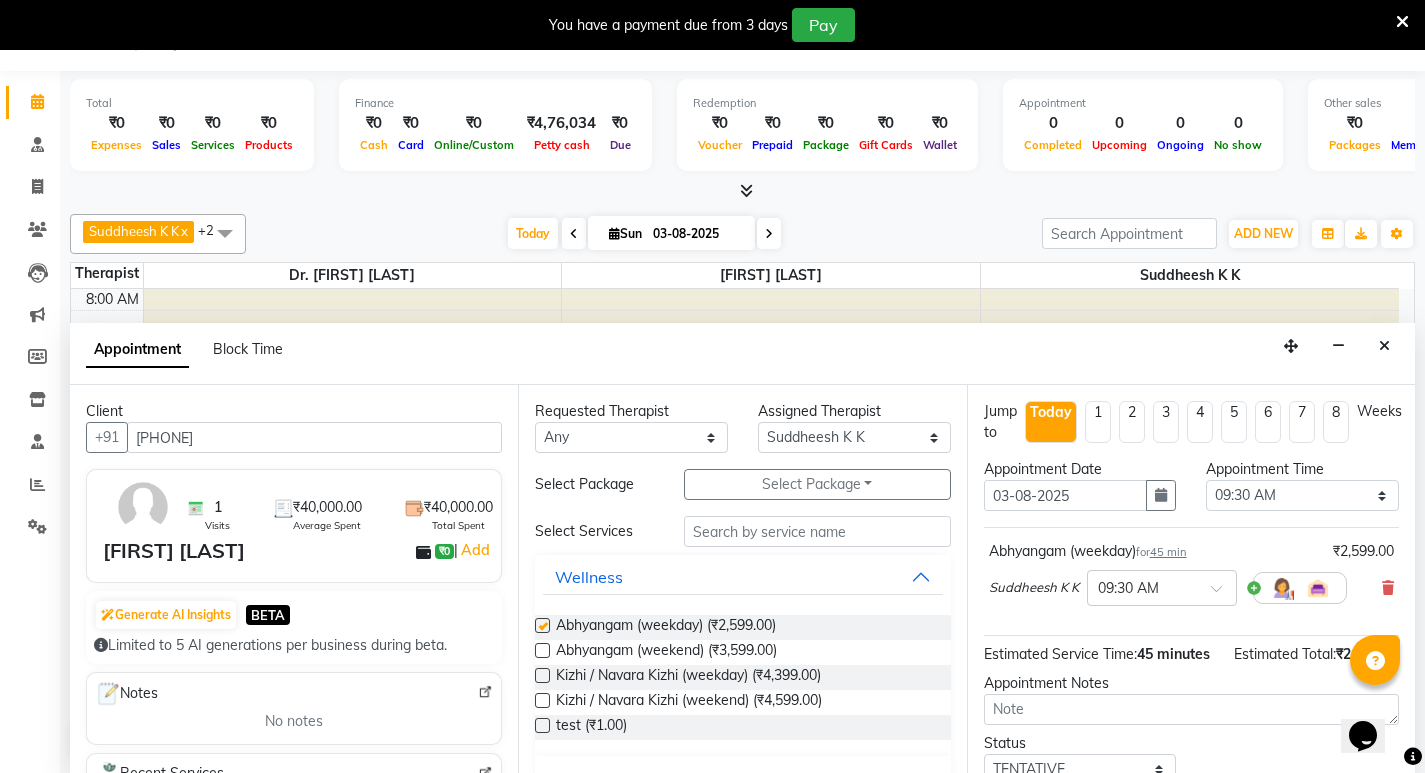 checkbox on "false" 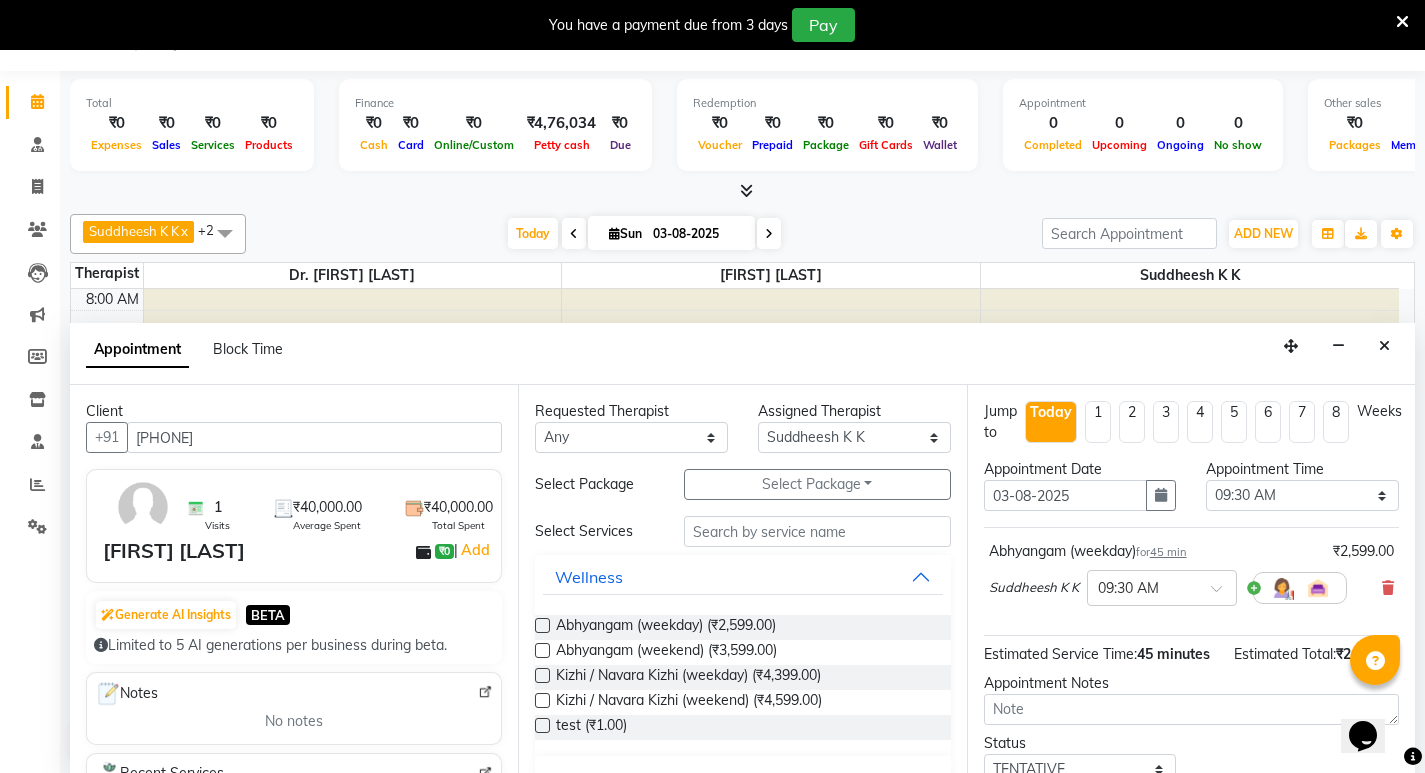 scroll, scrollTop: 159, scrollLeft: 0, axis: vertical 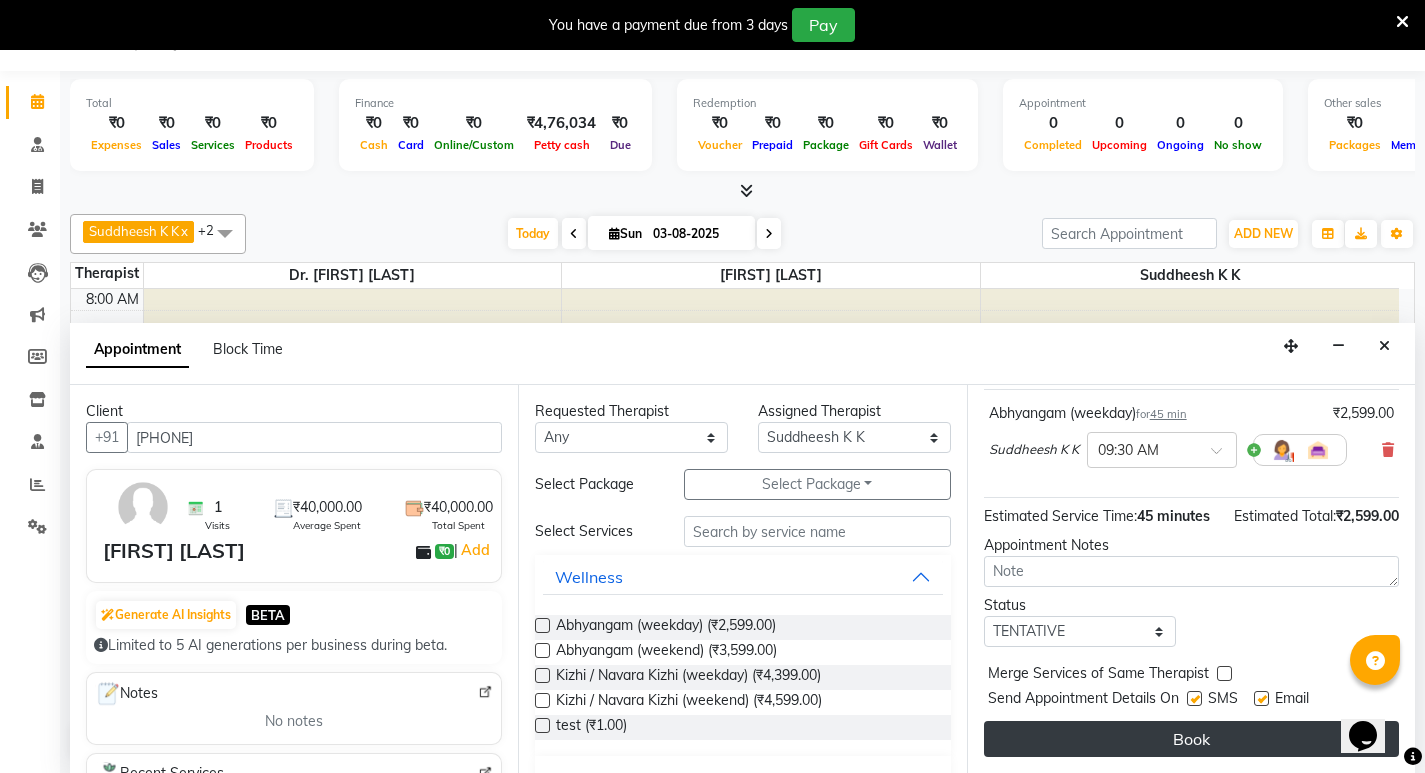 click on "Book" at bounding box center (1191, 739) 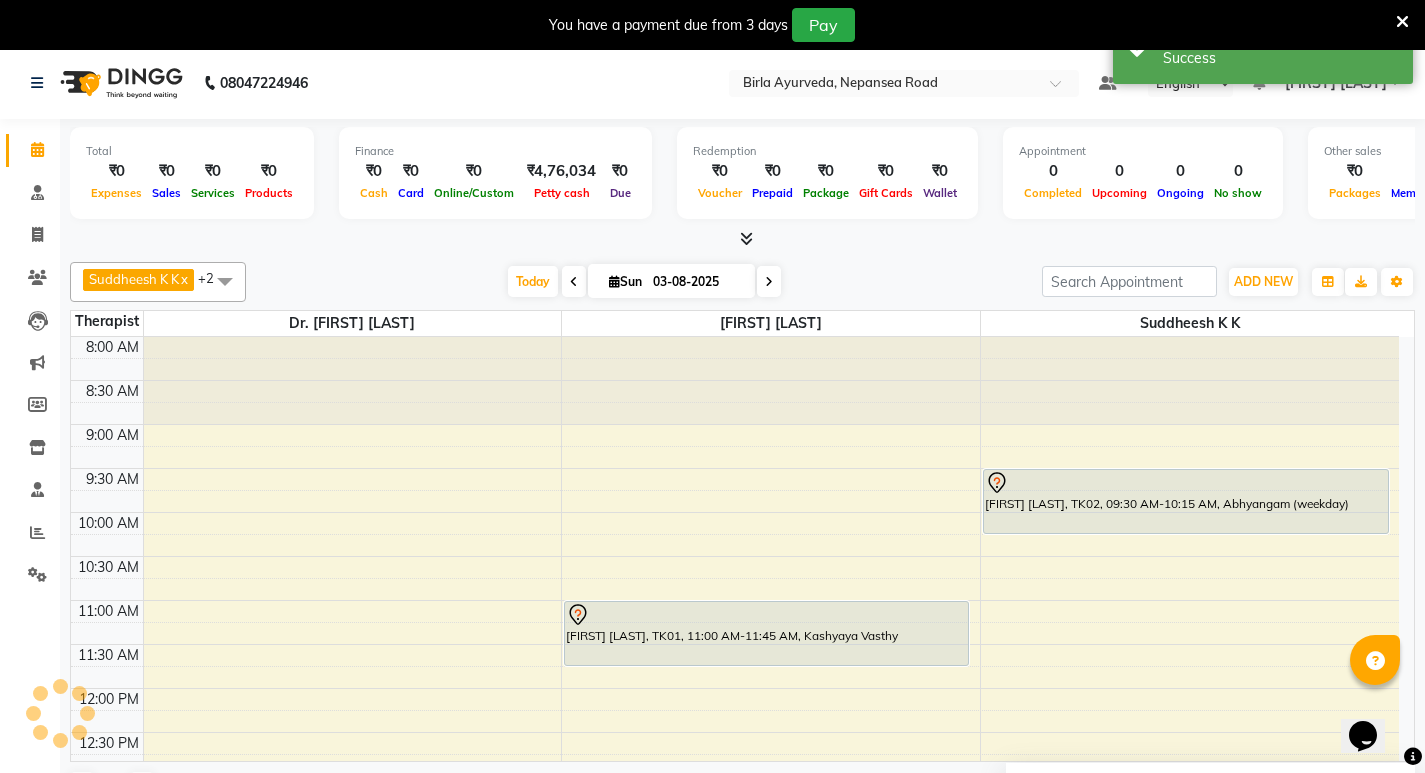 scroll, scrollTop: 0, scrollLeft: 0, axis: both 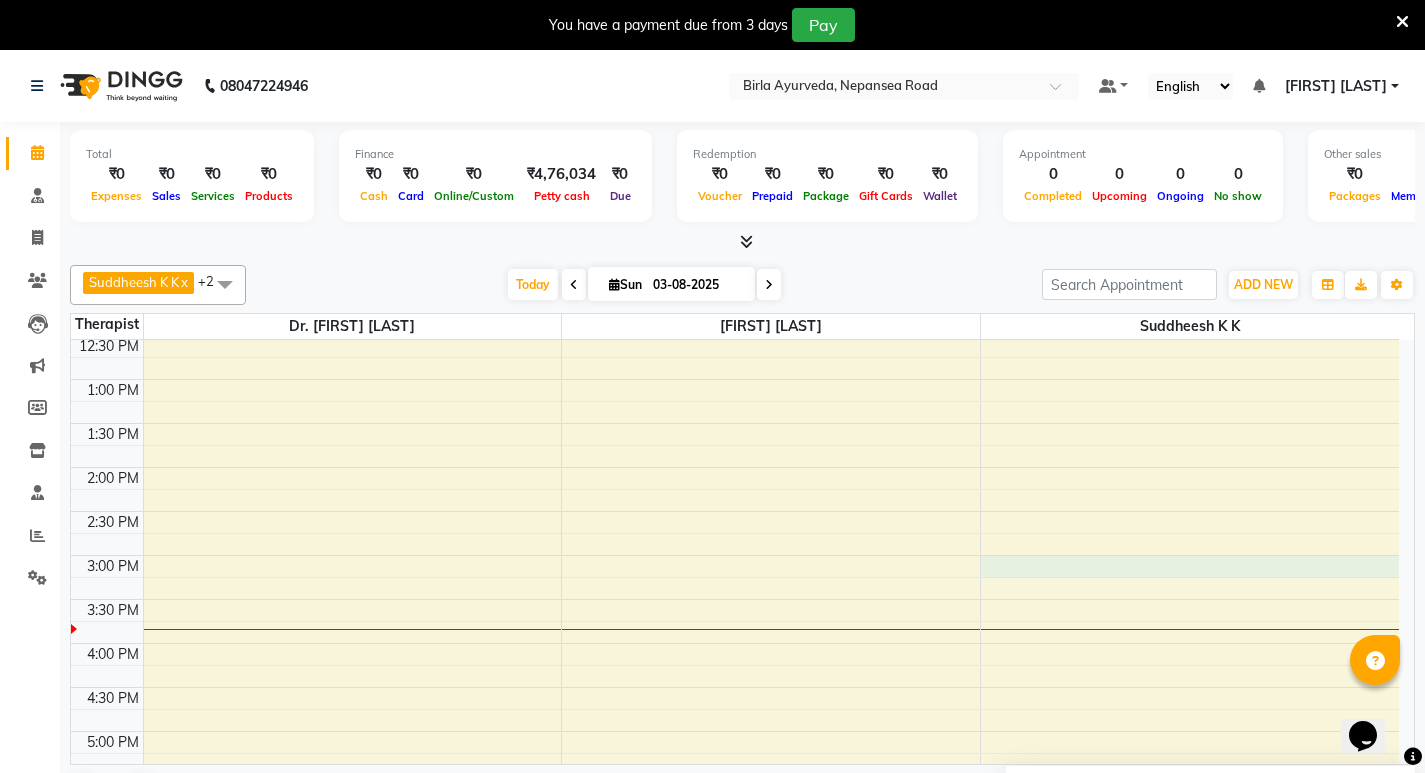 click on "8:00 AM 8:30 AM 9:00 AM 9:30 AM 10:00 AM 10:30 AM 11:00 AM 11:30 AM 12:00 PM 12:30 PM 1:00 PM 1:30 PM 2:00 PM 2:30 PM 3:00 PM 3:30 PM 4:00 PM 4:30 PM 5:00 PM 5:30 PM 6:00 PM 6:30 PM 7:00 PM 7:30 PM             [FIRST] [LAST], TK01, 11:00 AM-11:45 AM, Kashyaya Vasthy             [FIRST] [LAST], TK02, 09:30 AM-10:15 AM, Abhyangam  (weekday)" at bounding box center [735, 467] 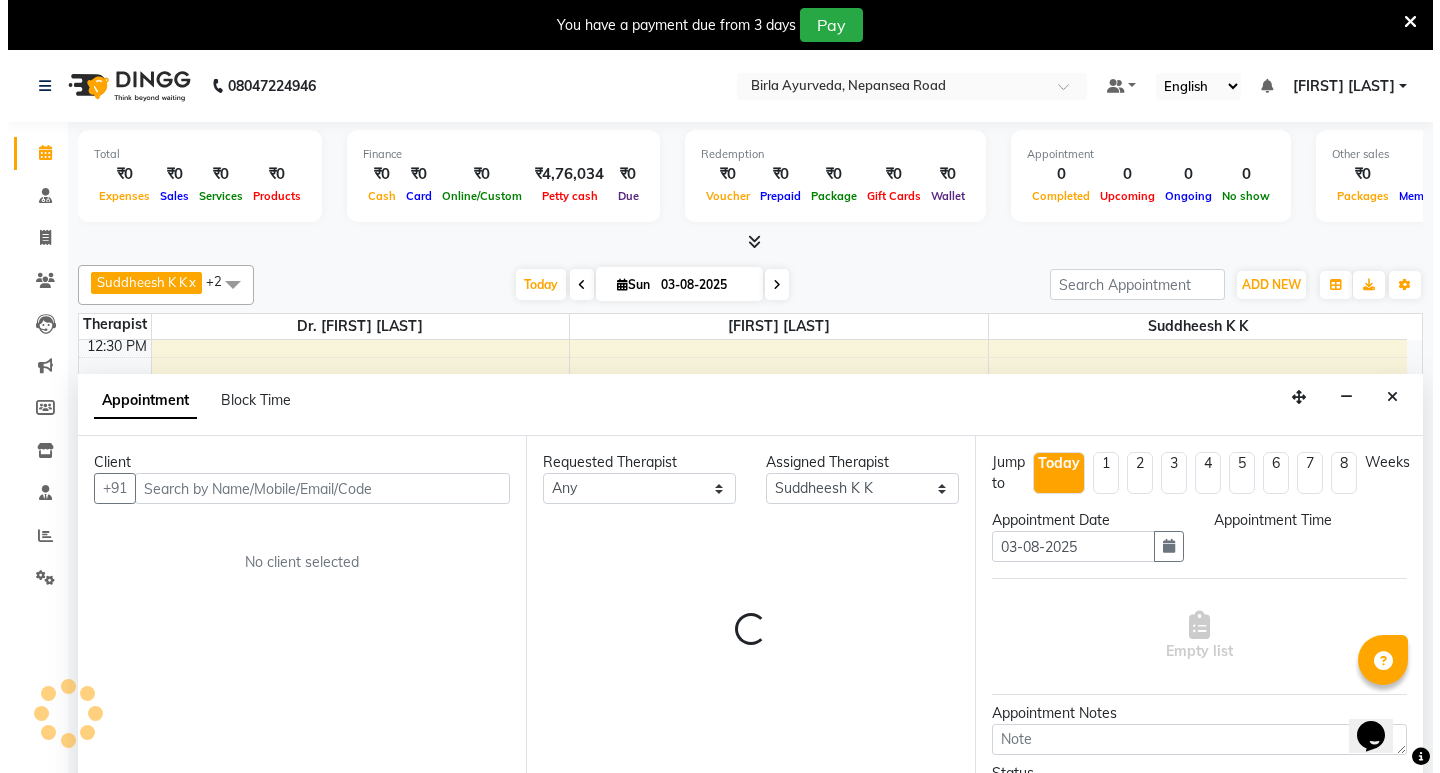 scroll, scrollTop: 51, scrollLeft: 0, axis: vertical 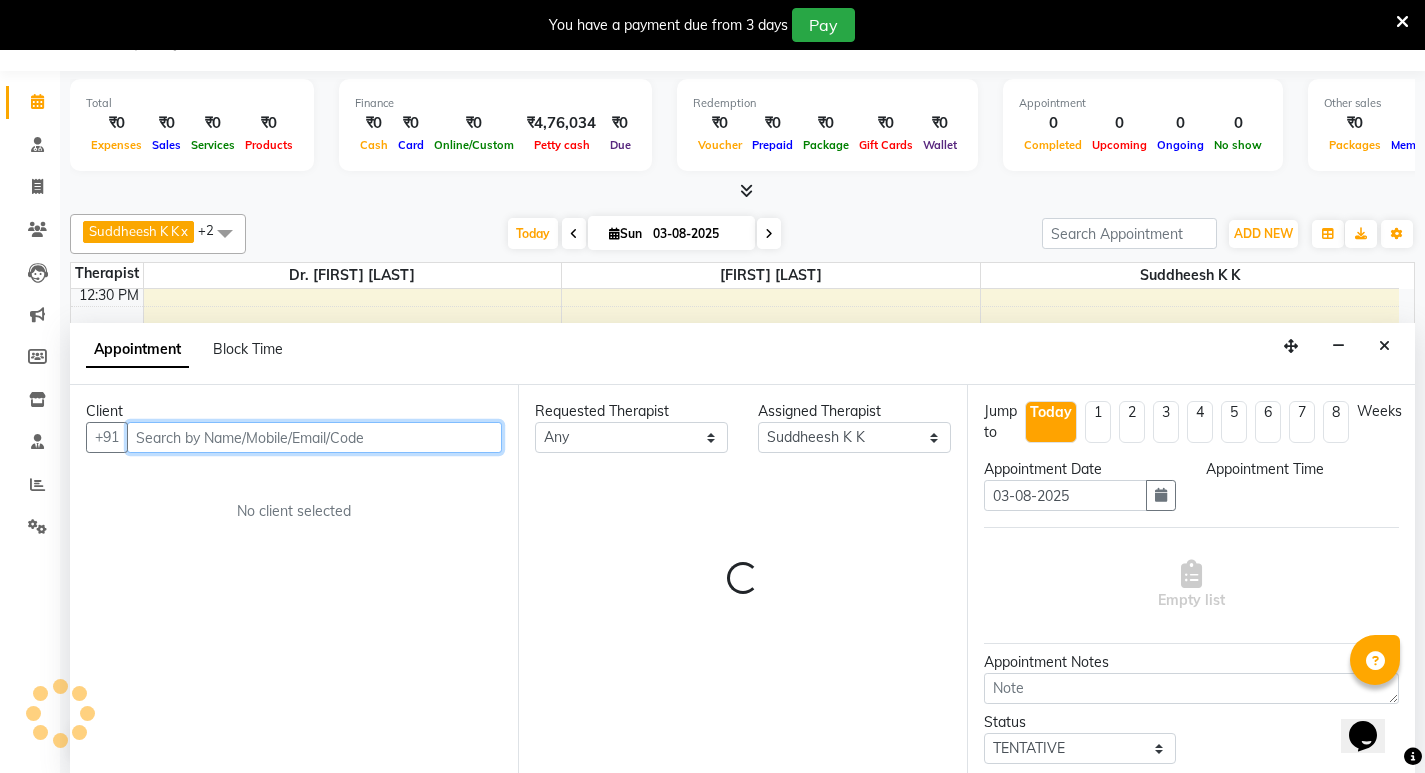 select on "900" 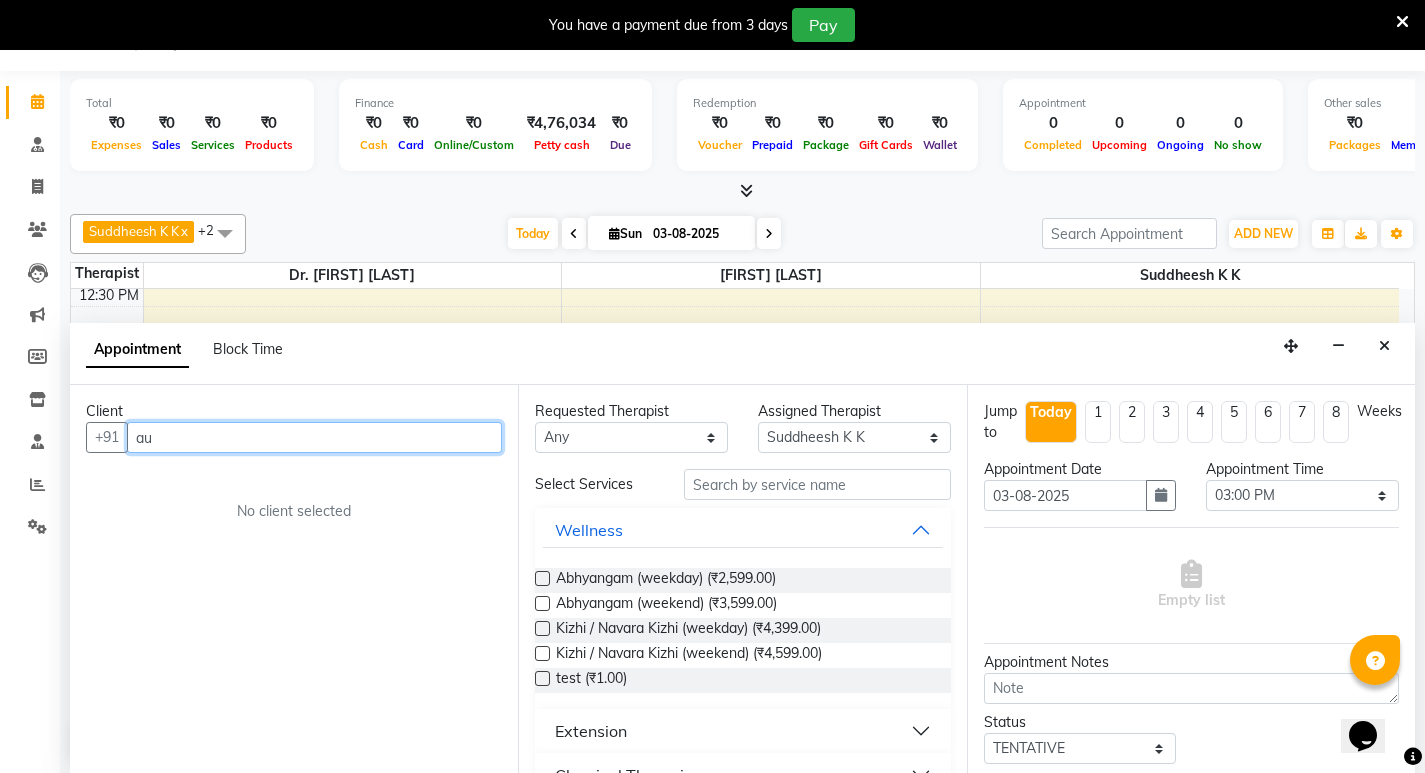 type on "a" 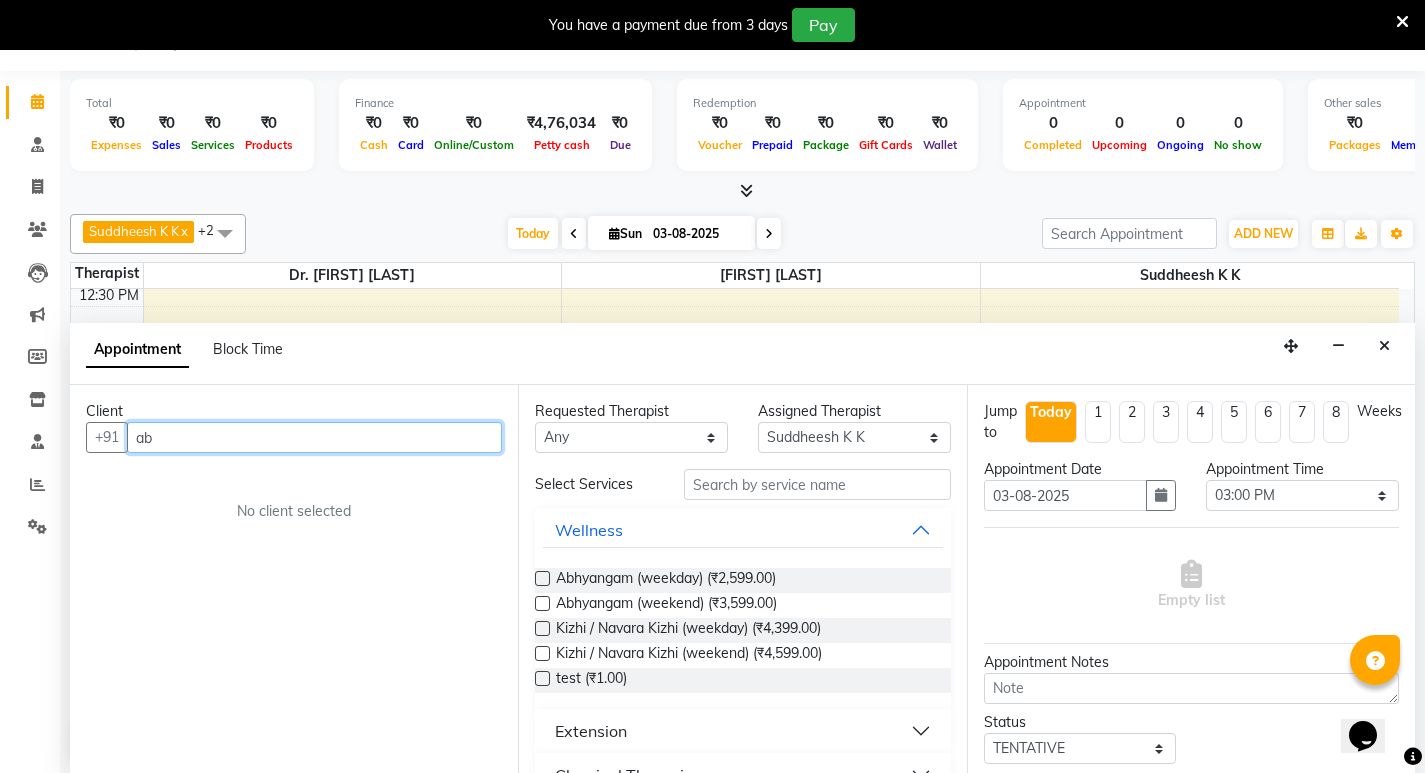 type on "a" 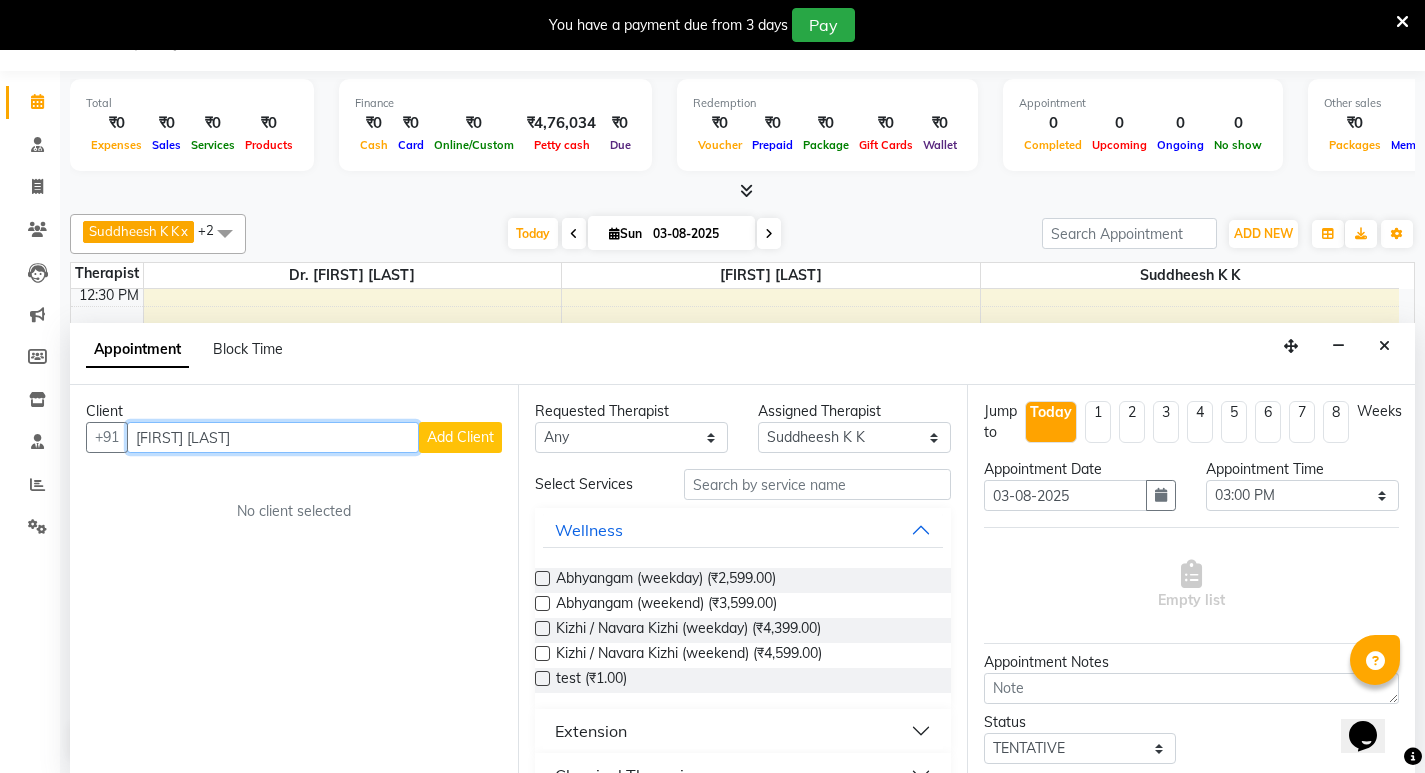 type on "[FIRST] [LAST]" 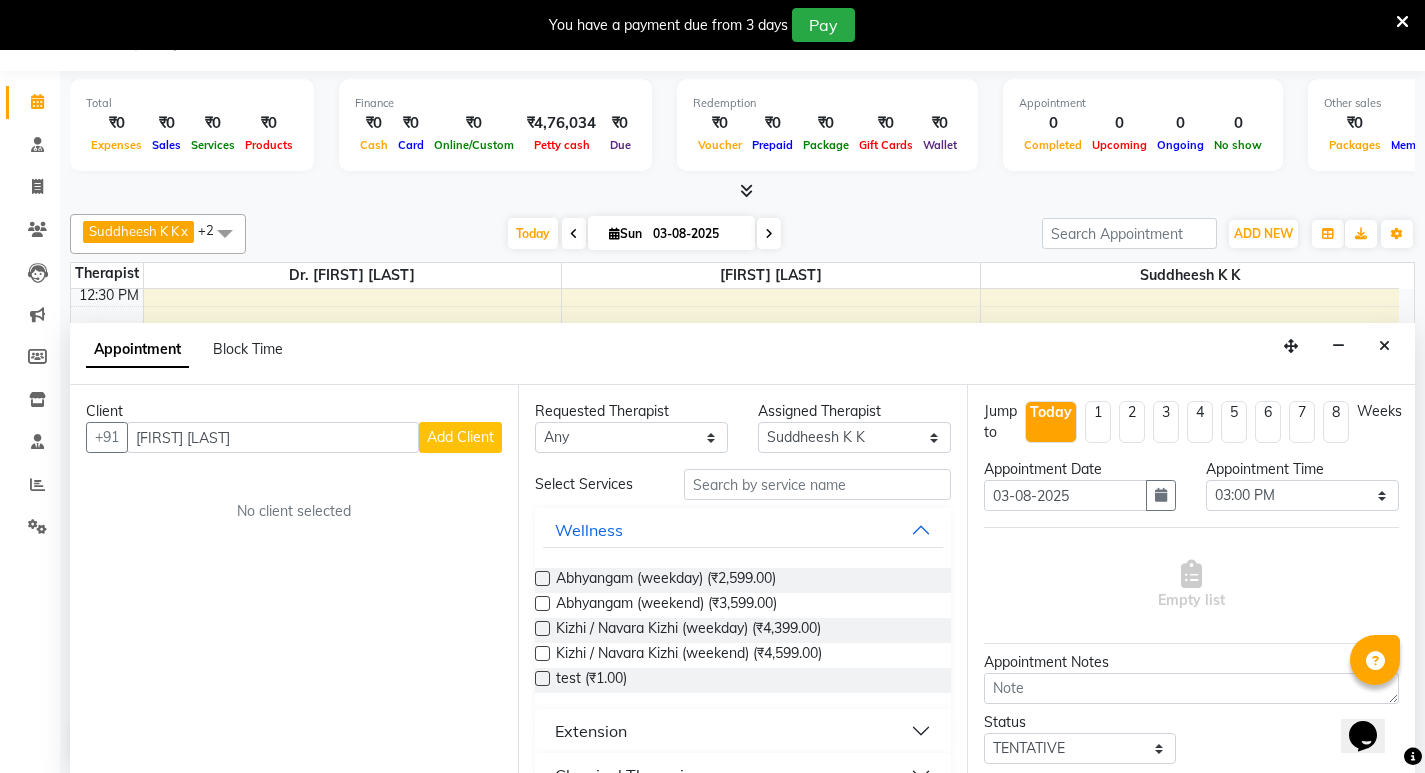 click on "Add Client" at bounding box center [460, 437] 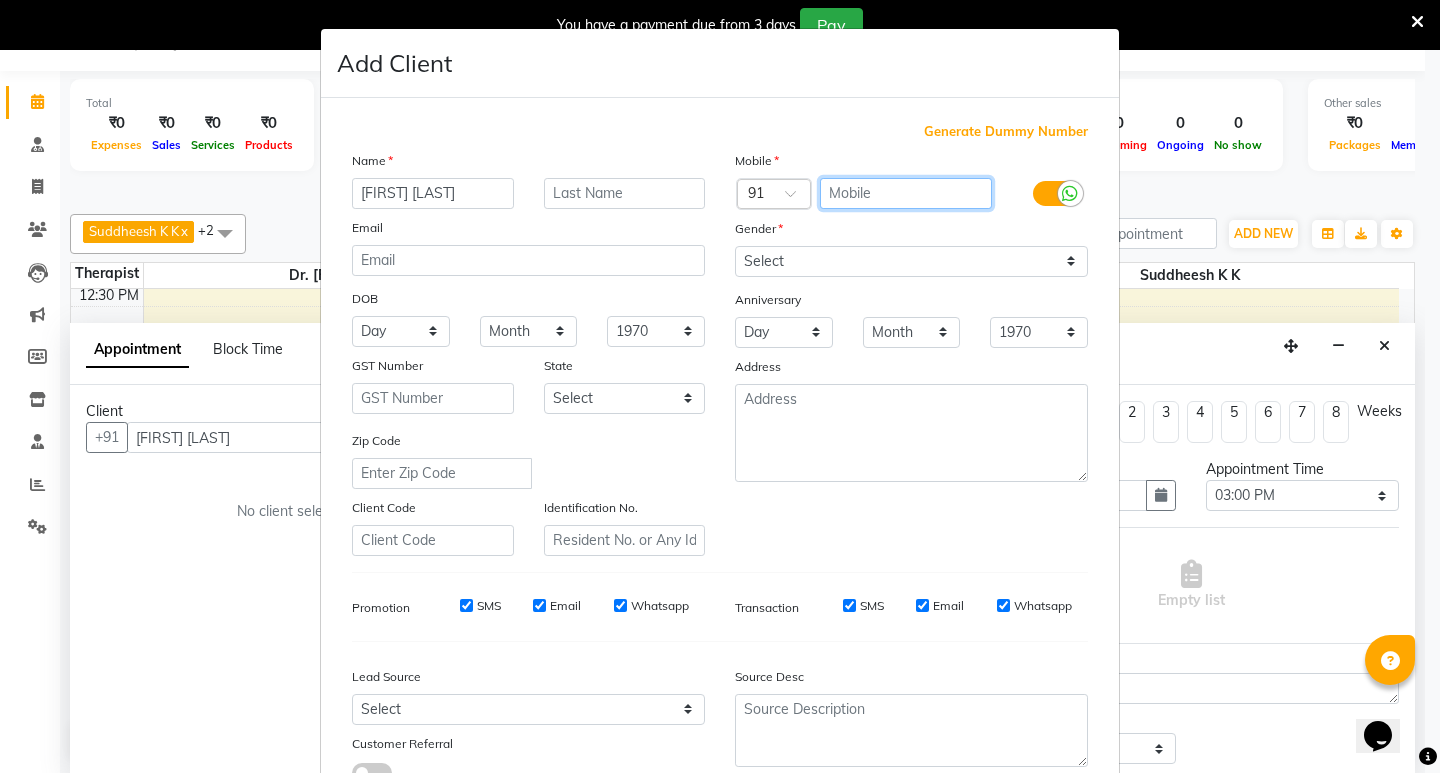 click at bounding box center (906, 193) 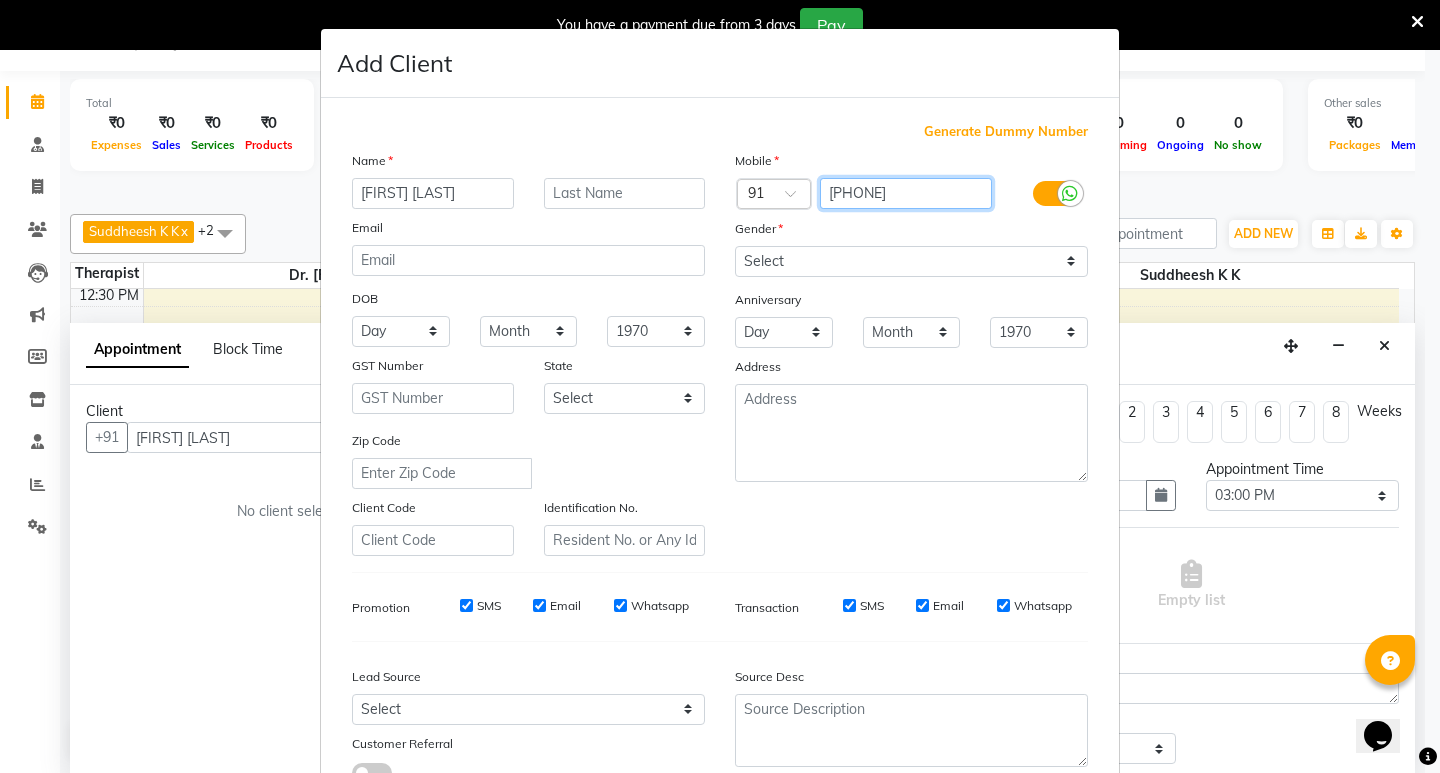 type on "[PHONE]" 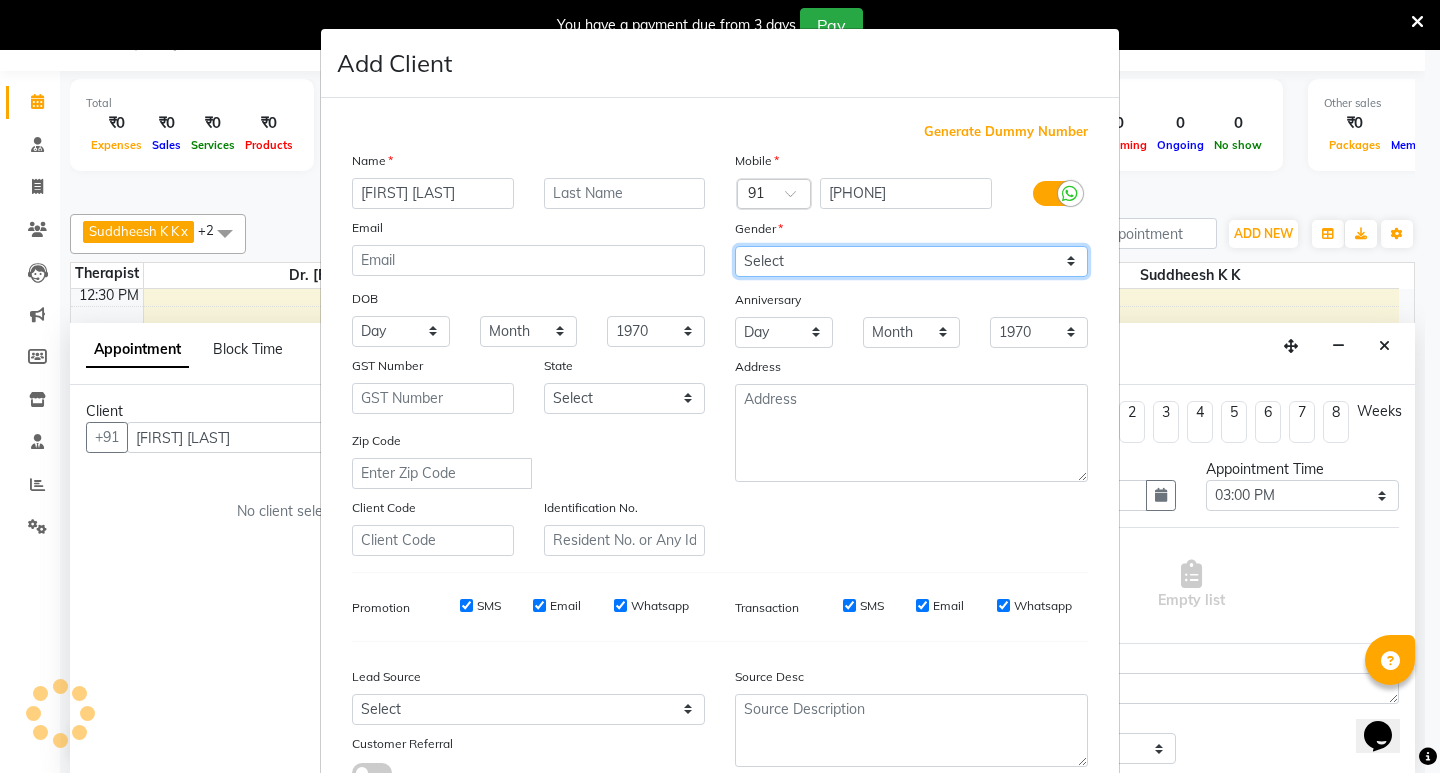 click on "Select Male Female Other Prefer Not To Say" at bounding box center [911, 261] 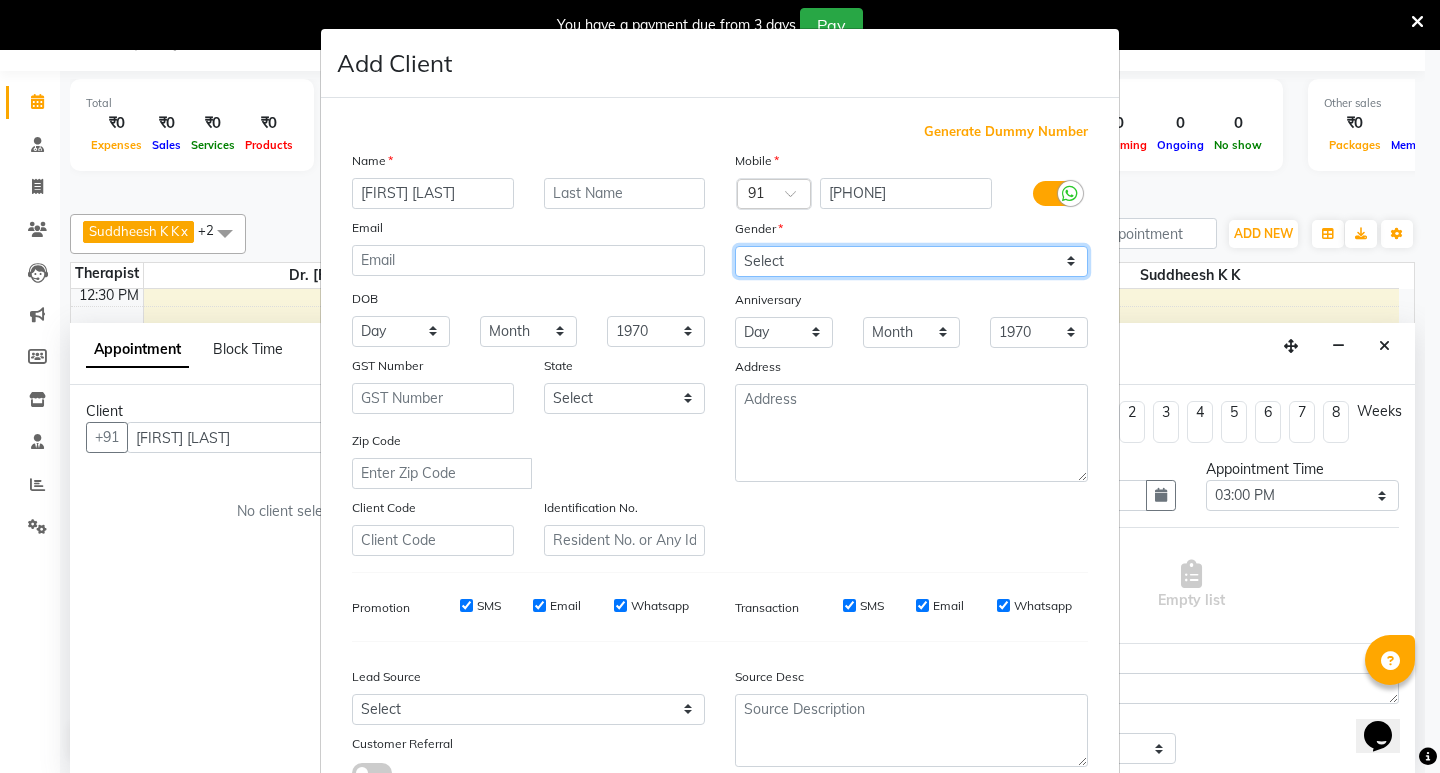 select on "male" 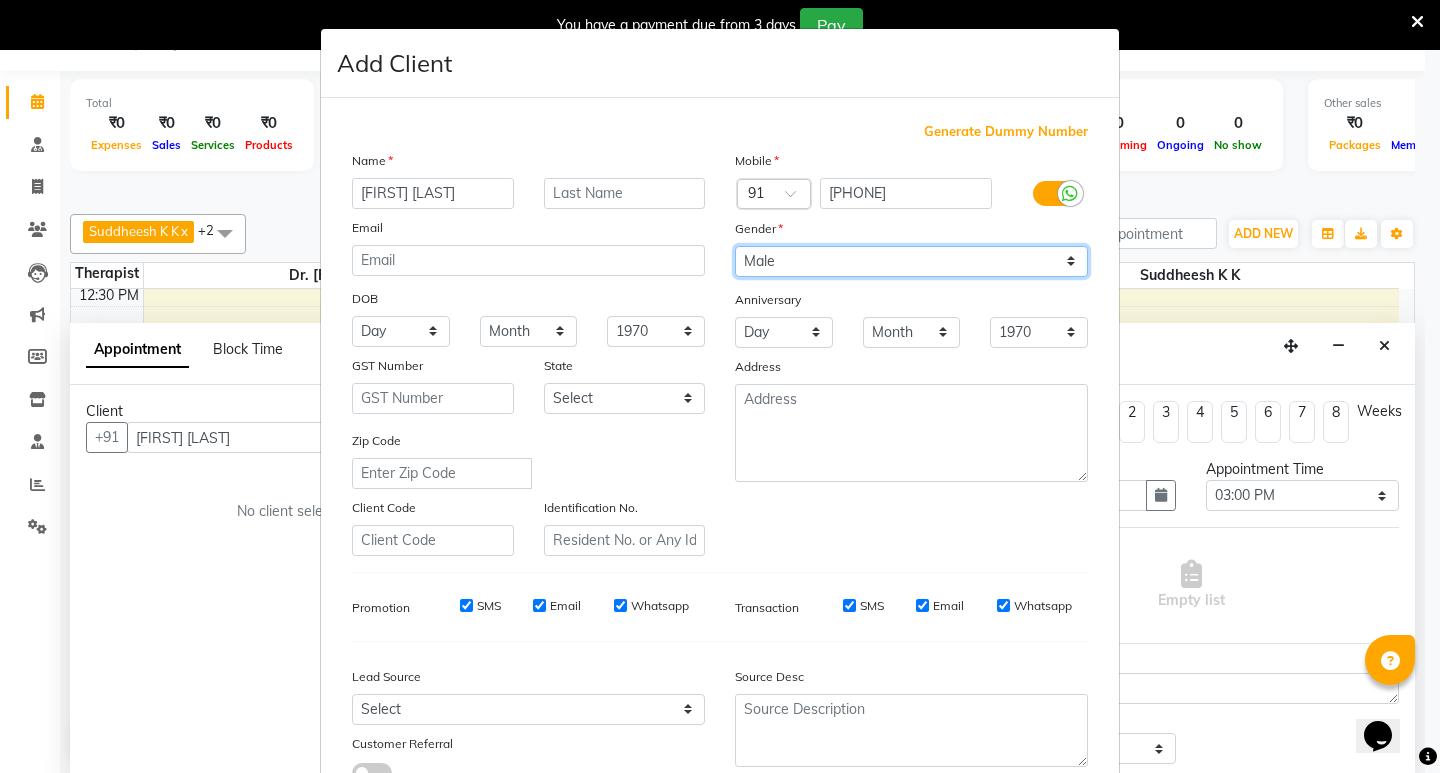 click on "Select Male Female Other Prefer Not To Say" at bounding box center [911, 261] 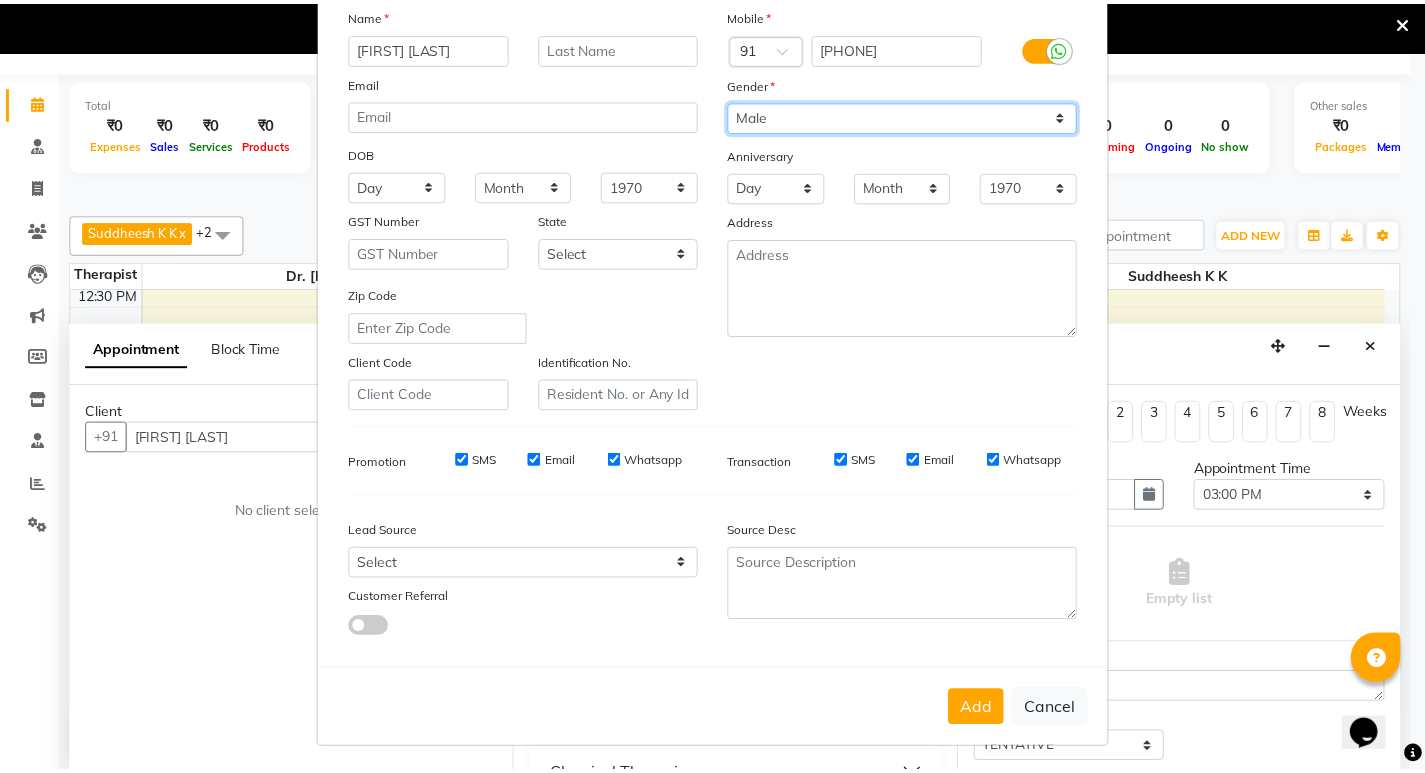 scroll, scrollTop: 150, scrollLeft: 0, axis: vertical 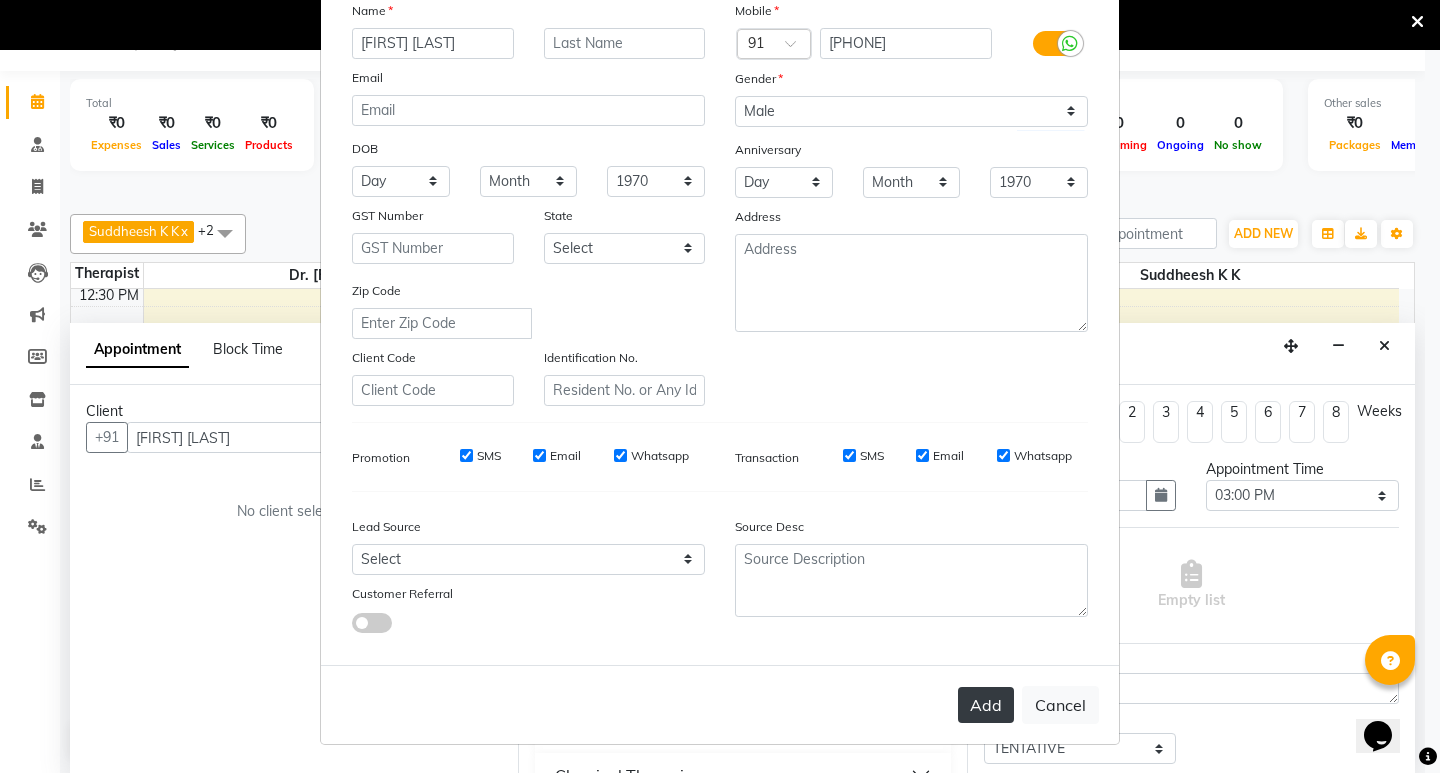 click on "Add" at bounding box center (986, 705) 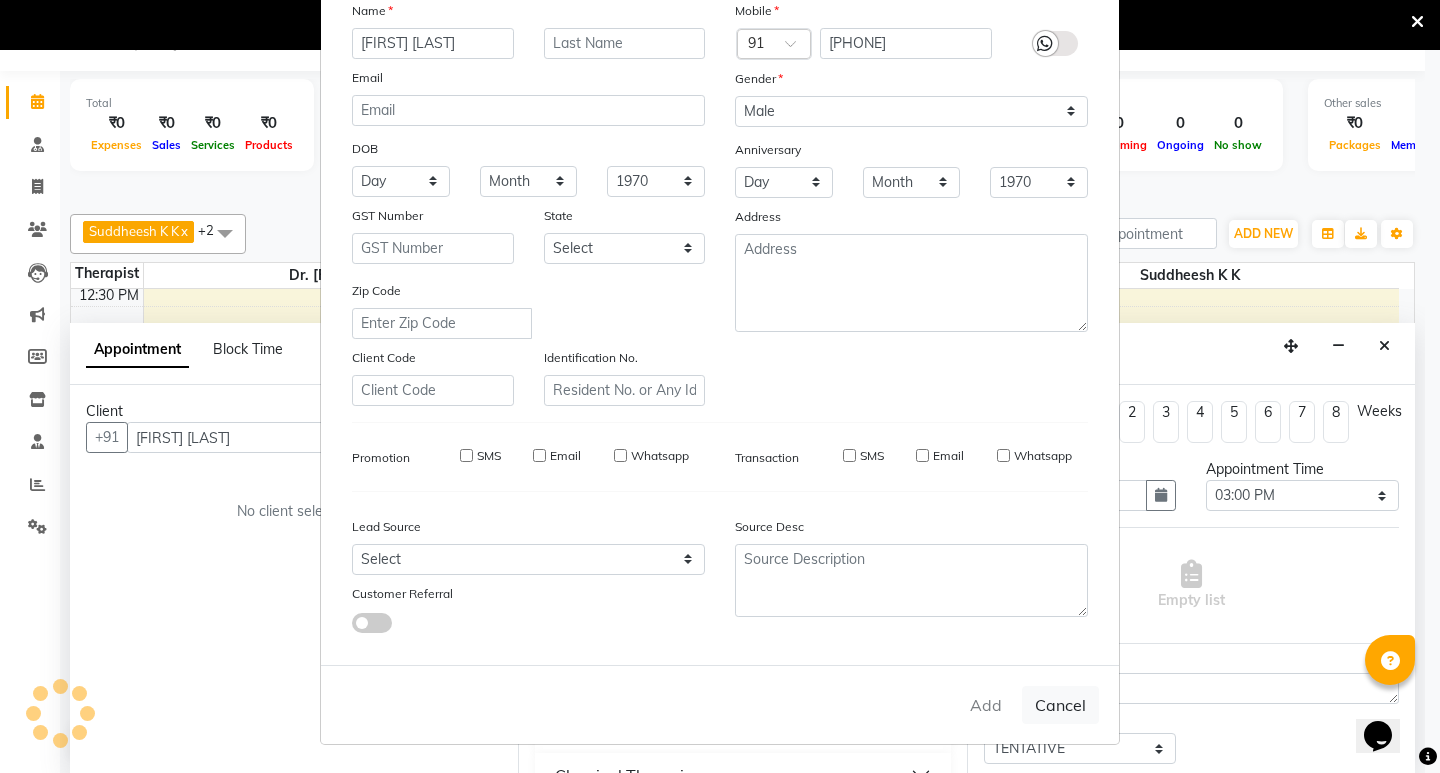 type on "[PHONE]" 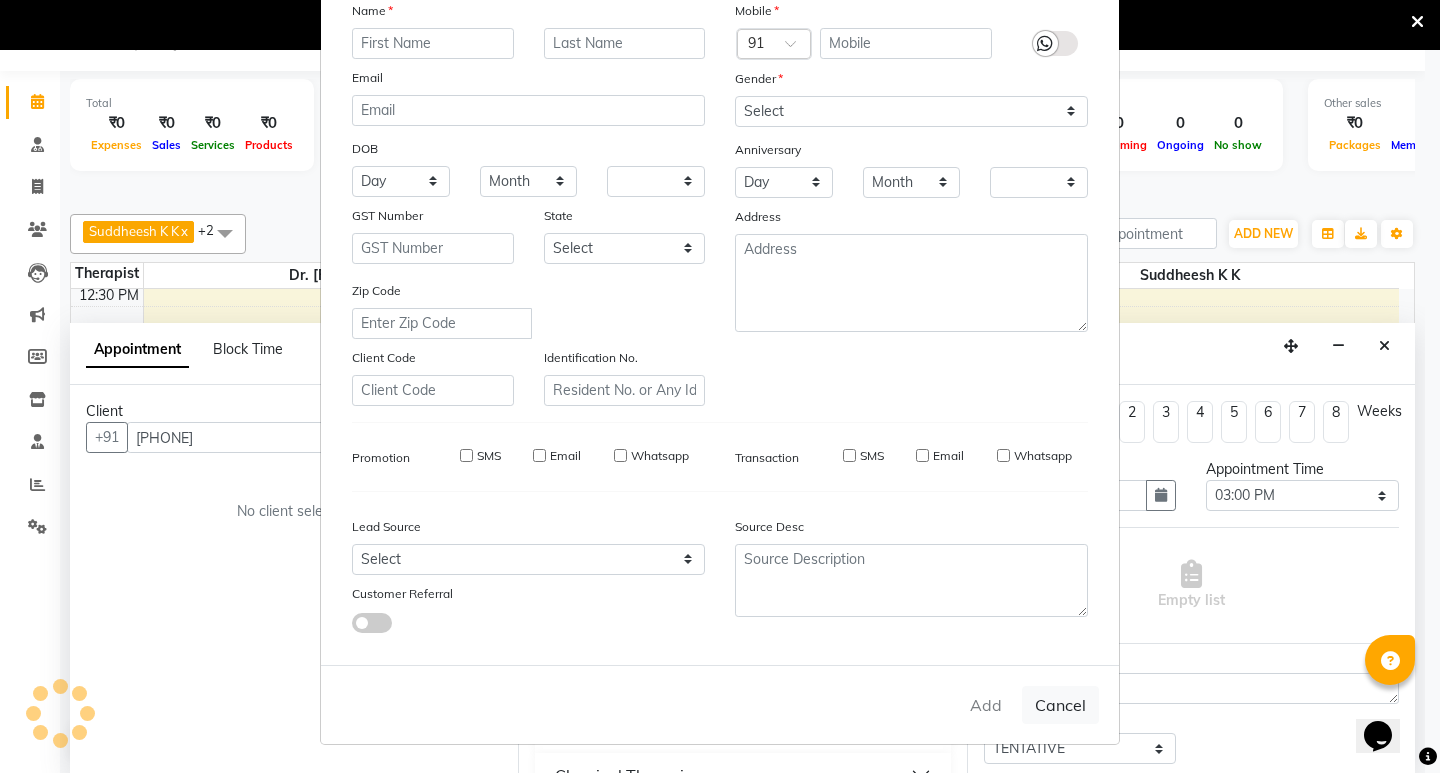 checkbox on "false" 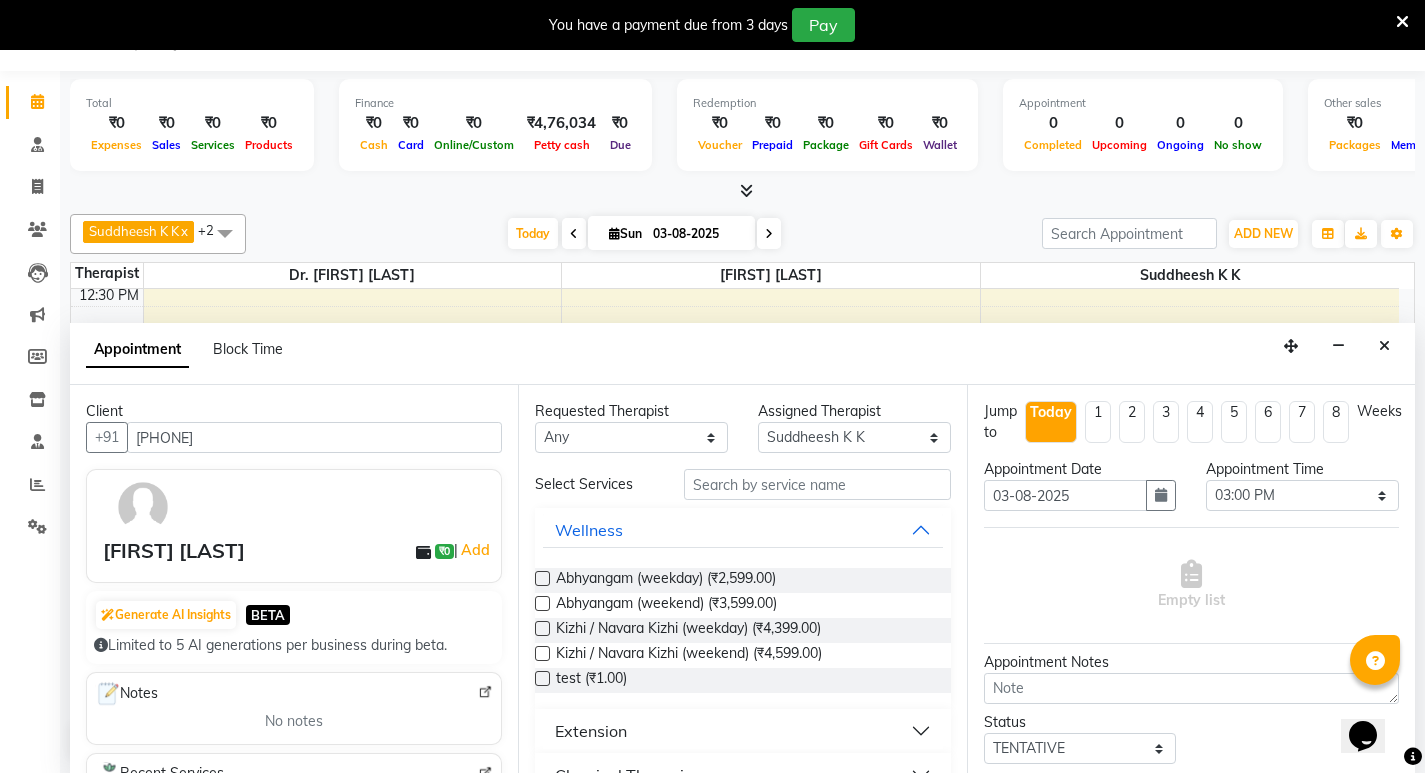 click at bounding box center [542, 578] 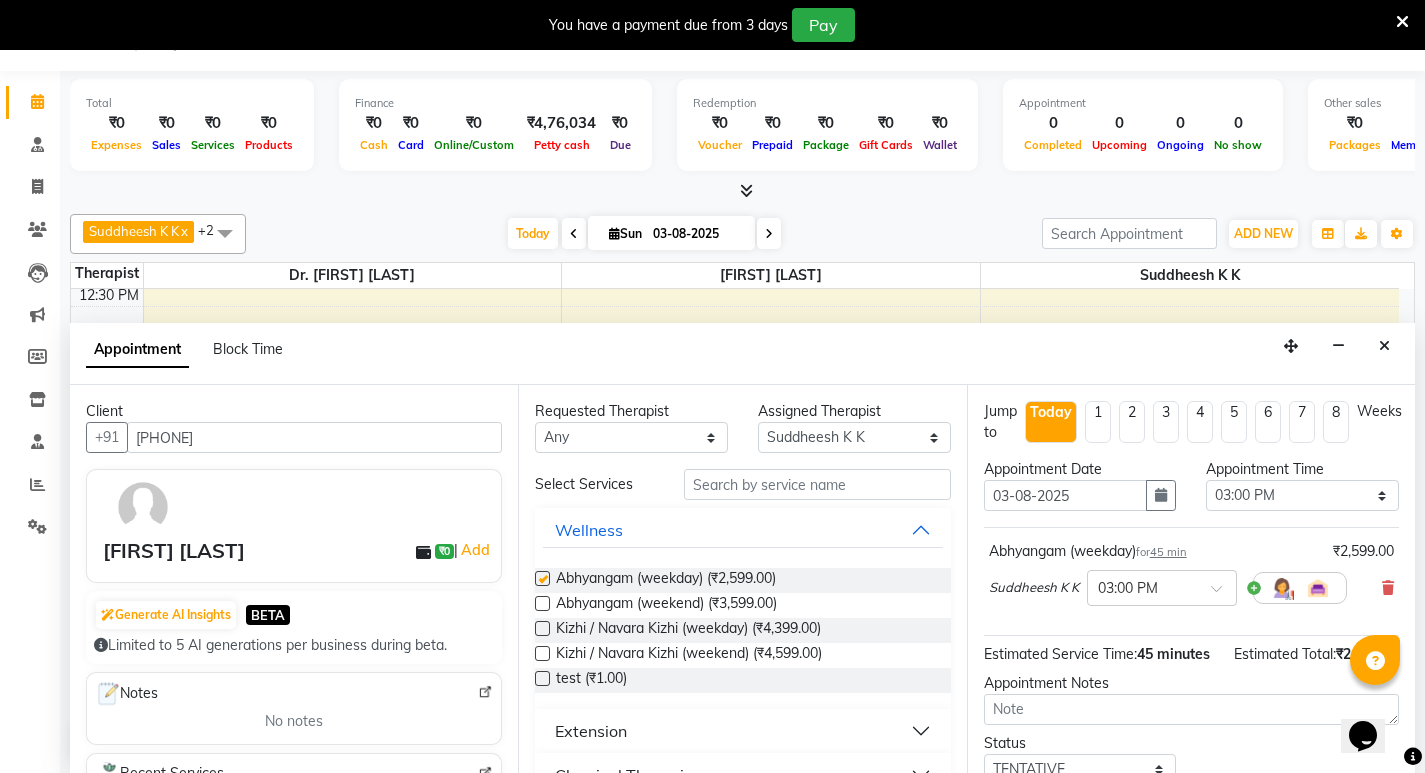 checkbox on "false" 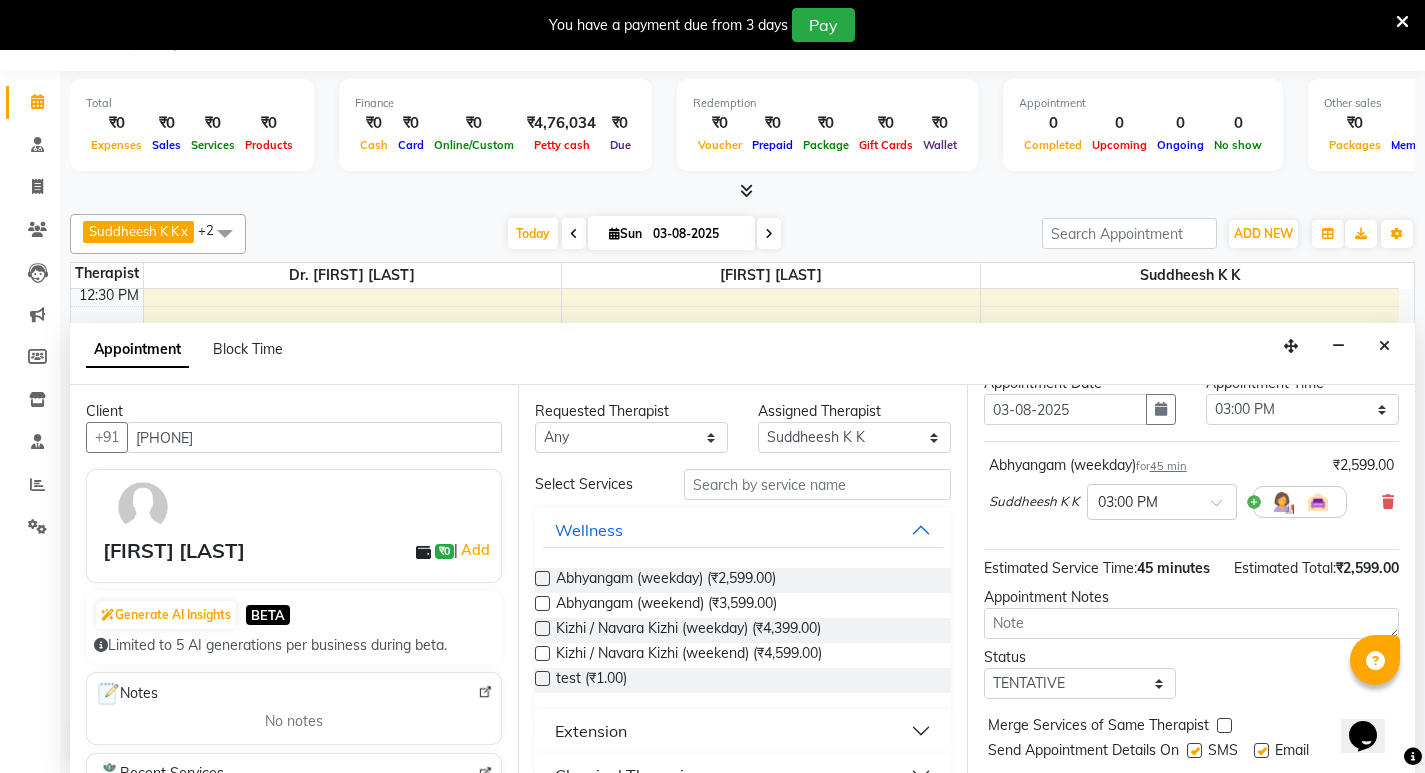 scroll, scrollTop: 159, scrollLeft: 0, axis: vertical 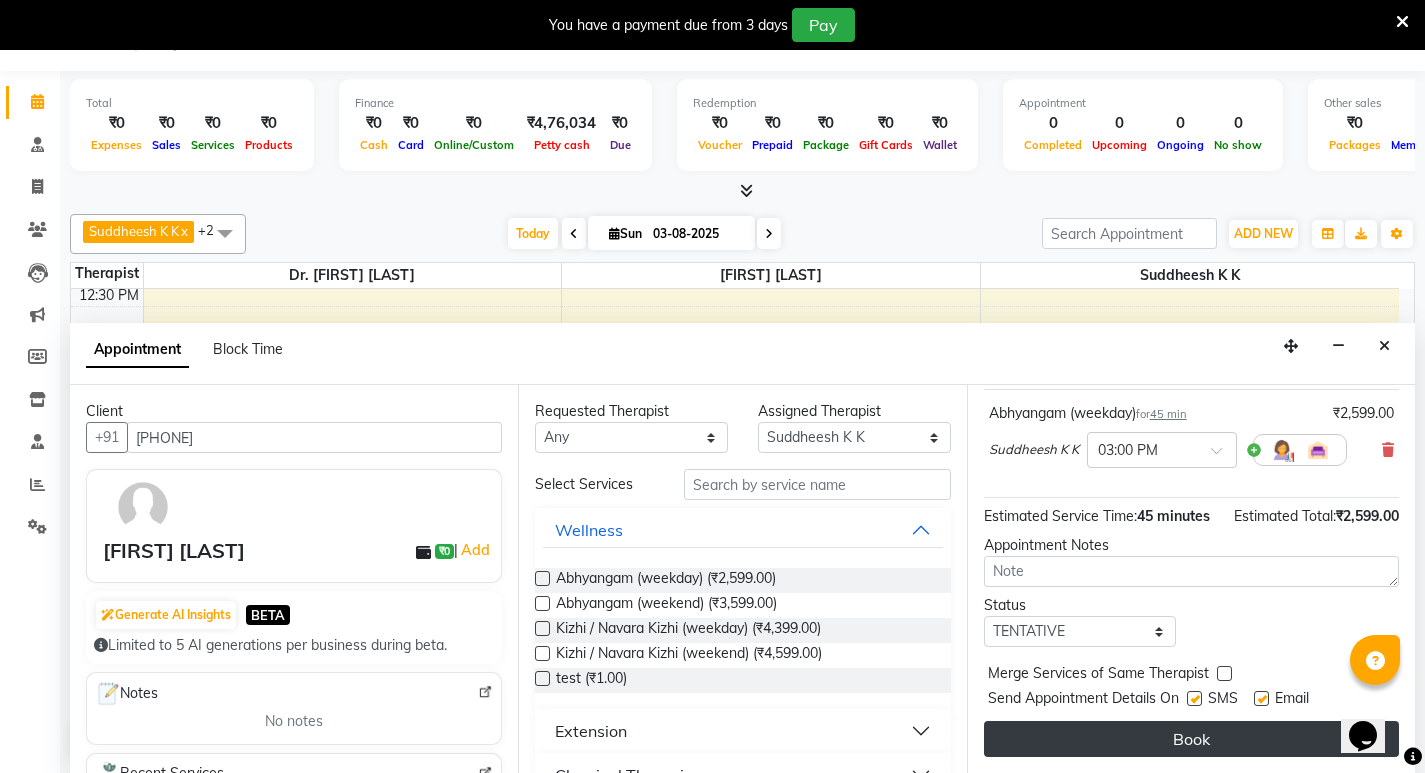 click on "Book" at bounding box center (1191, 739) 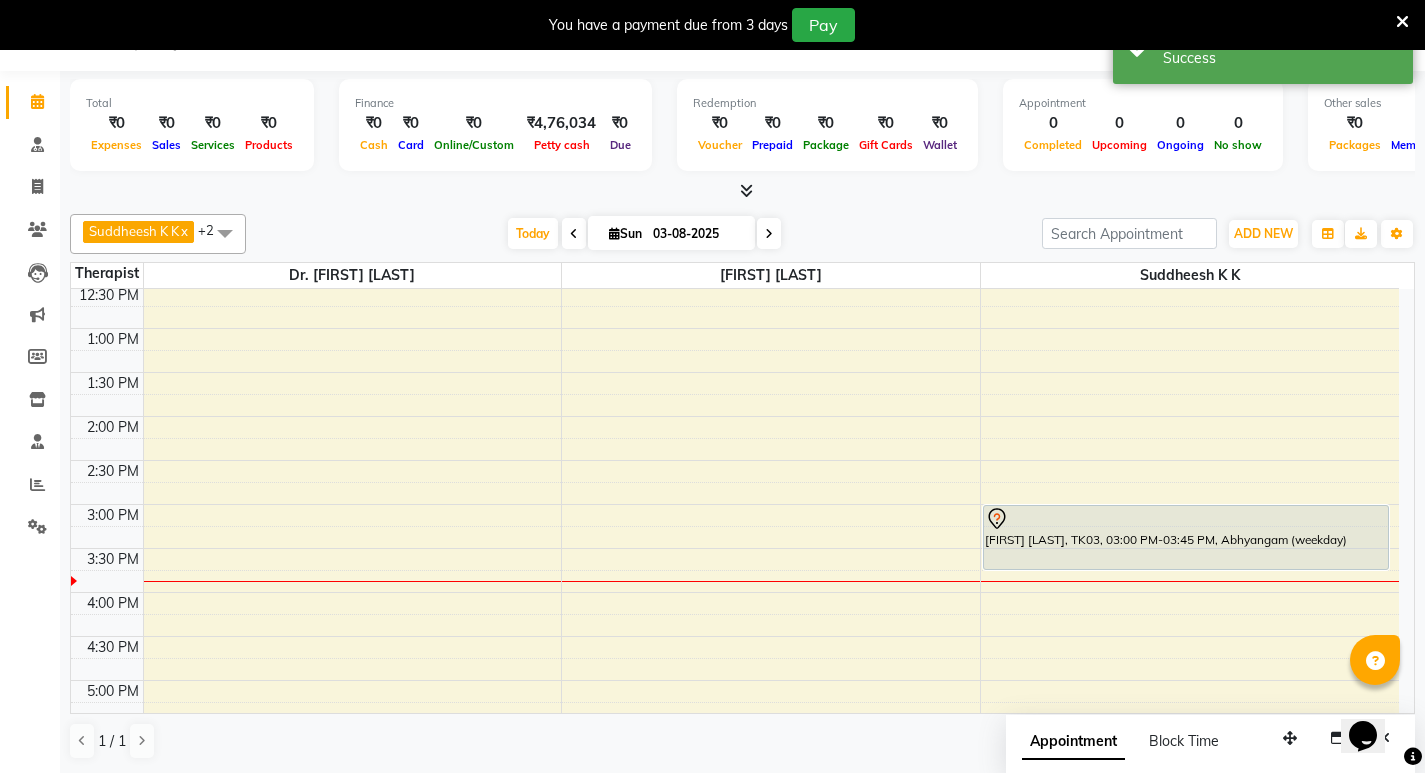 scroll, scrollTop: 0, scrollLeft: 0, axis: both 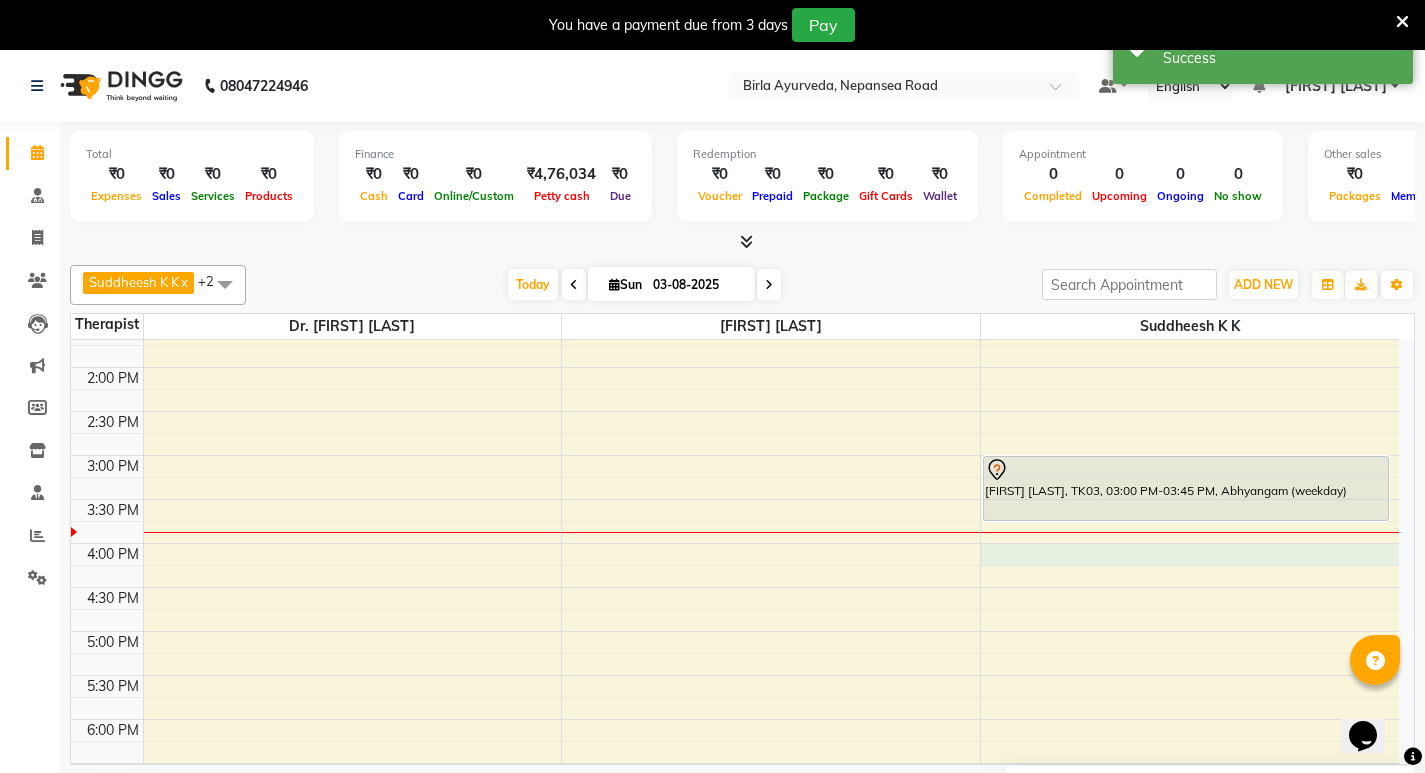 click on "8:00 AM 8:30 AM 9:00 AM 9:30 AM 10:00 AM 10:30 AM 11:00 AM 11:30 AM 12:00 PM 12:30 PM 1:00 PM 1:30 PM 2:00 PM 2:30 PM 3:00 PM 3:30 PM 4:00 PM 4:30 PM 5:00 PM 5:30 PM 6:00 PM 6:30 PM 7:00 PM 7:30 PM             [FIRST] [LAST], TK01, 11:00 AM-11:45 AM, Kashyaya Vasthy             [FIRST] [LAST], TK02, 09:30 AM-10:15 AM, Abhyangam  (weekday)             [FIRST] [LAST], TK03, 03:00 PM-03:45 PM, Abhyangam  (weekday)" at bounding box center [735, 367] 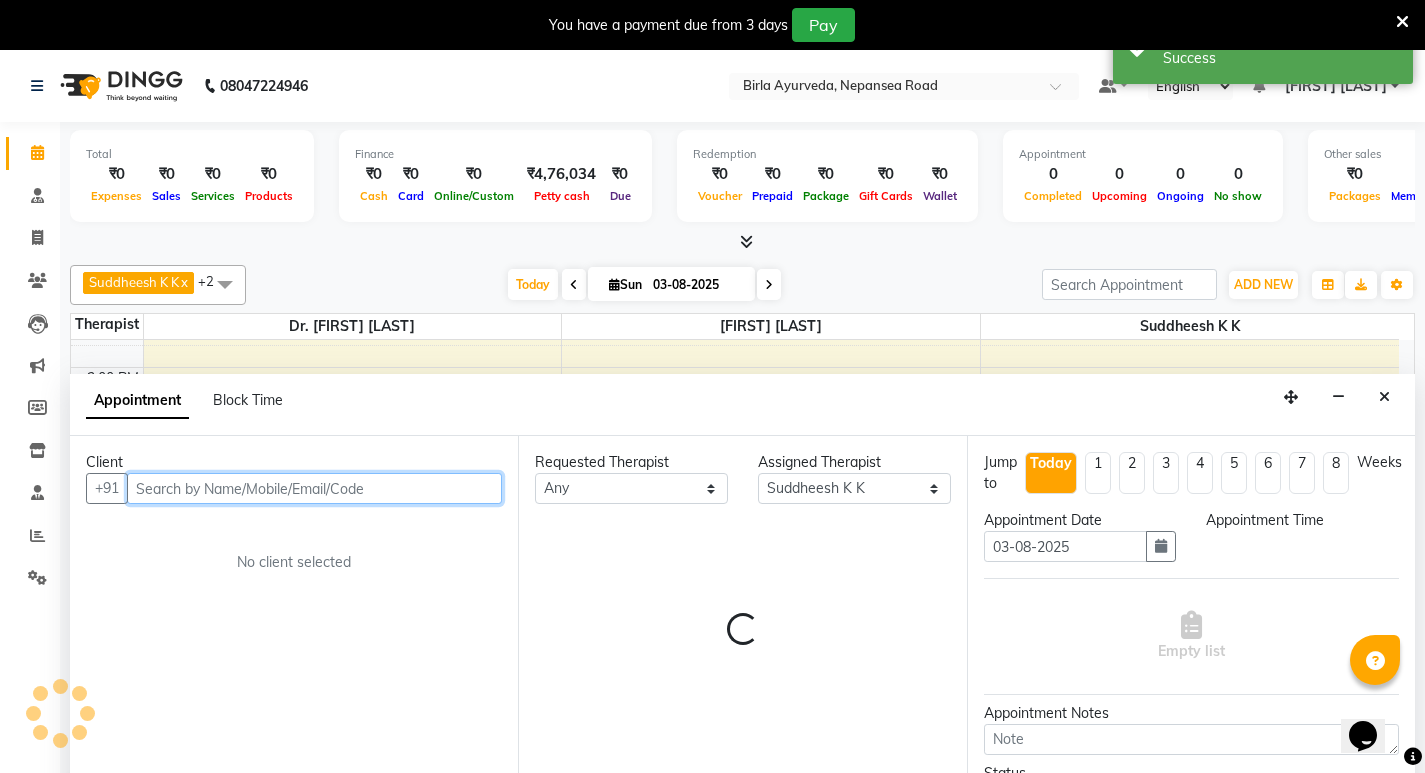 scroll, scrollTop: 51, scrollLeft: 0, axis: vertical 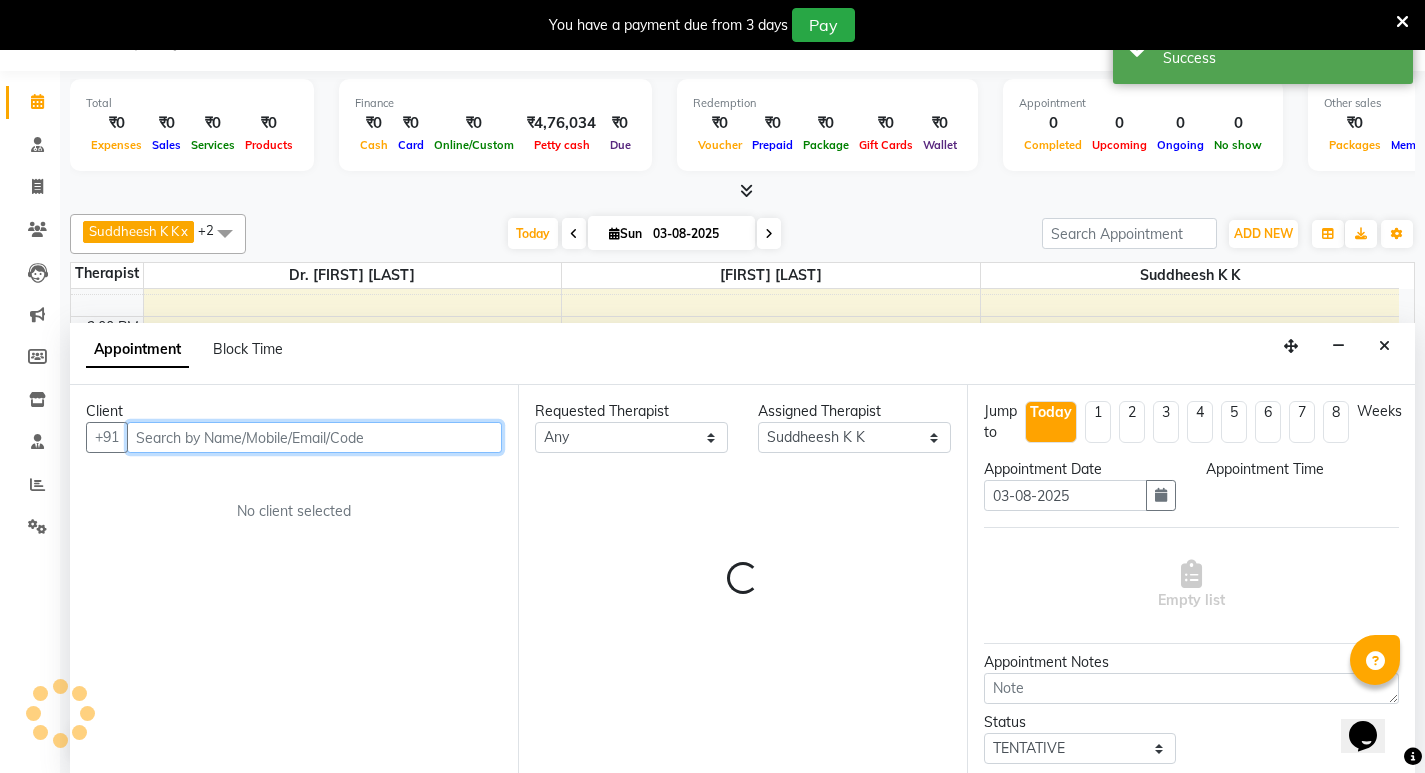 select on "960" 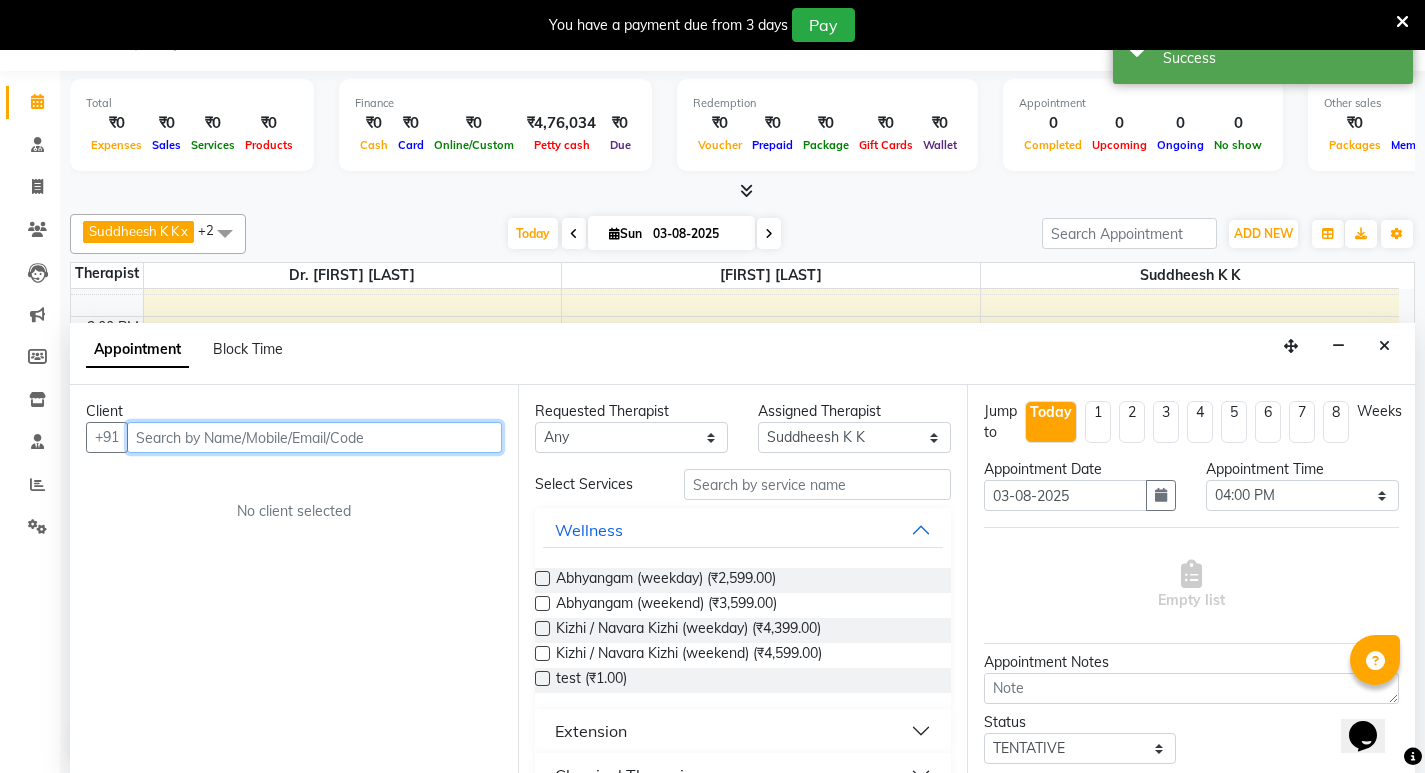click at bounding box center [314, 437] 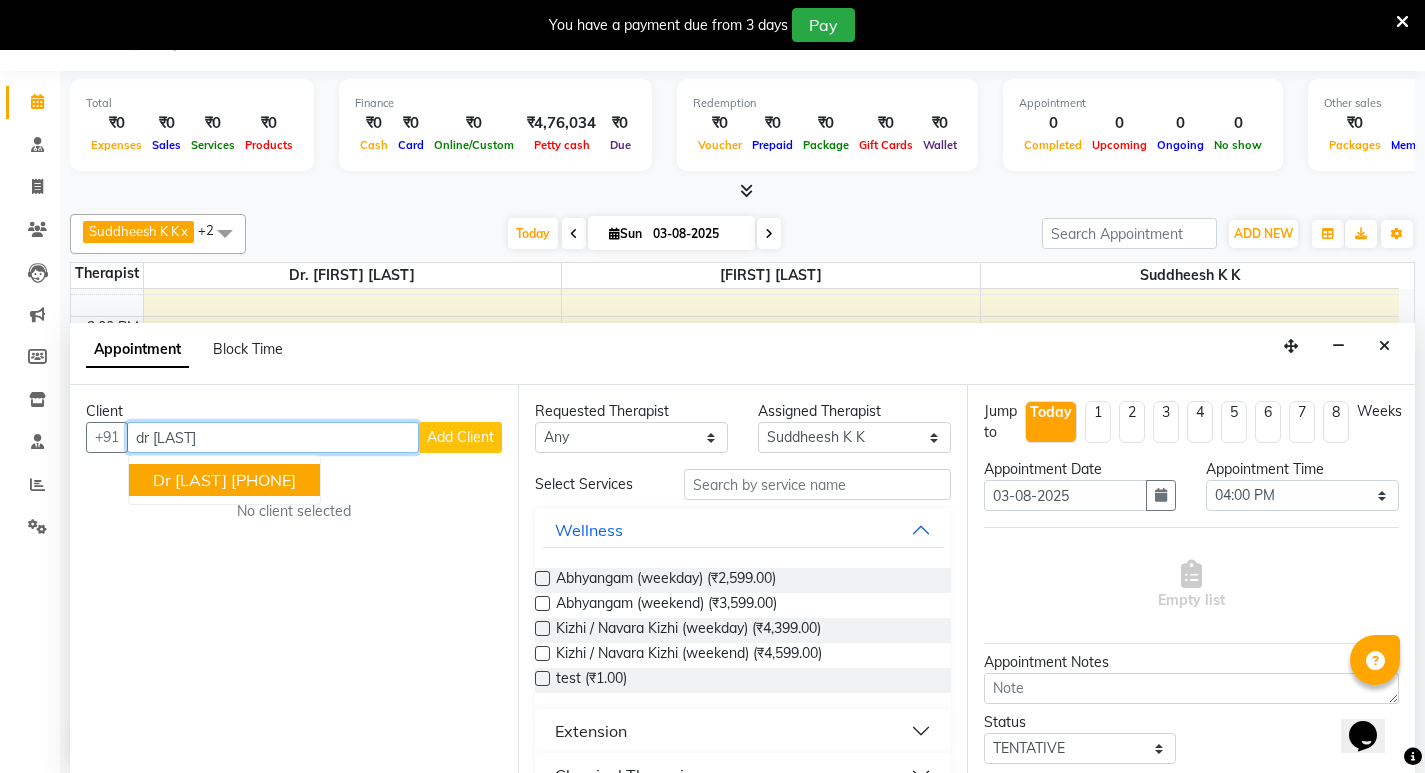 click on "[PHONE]" at bounding box center (263, 480) 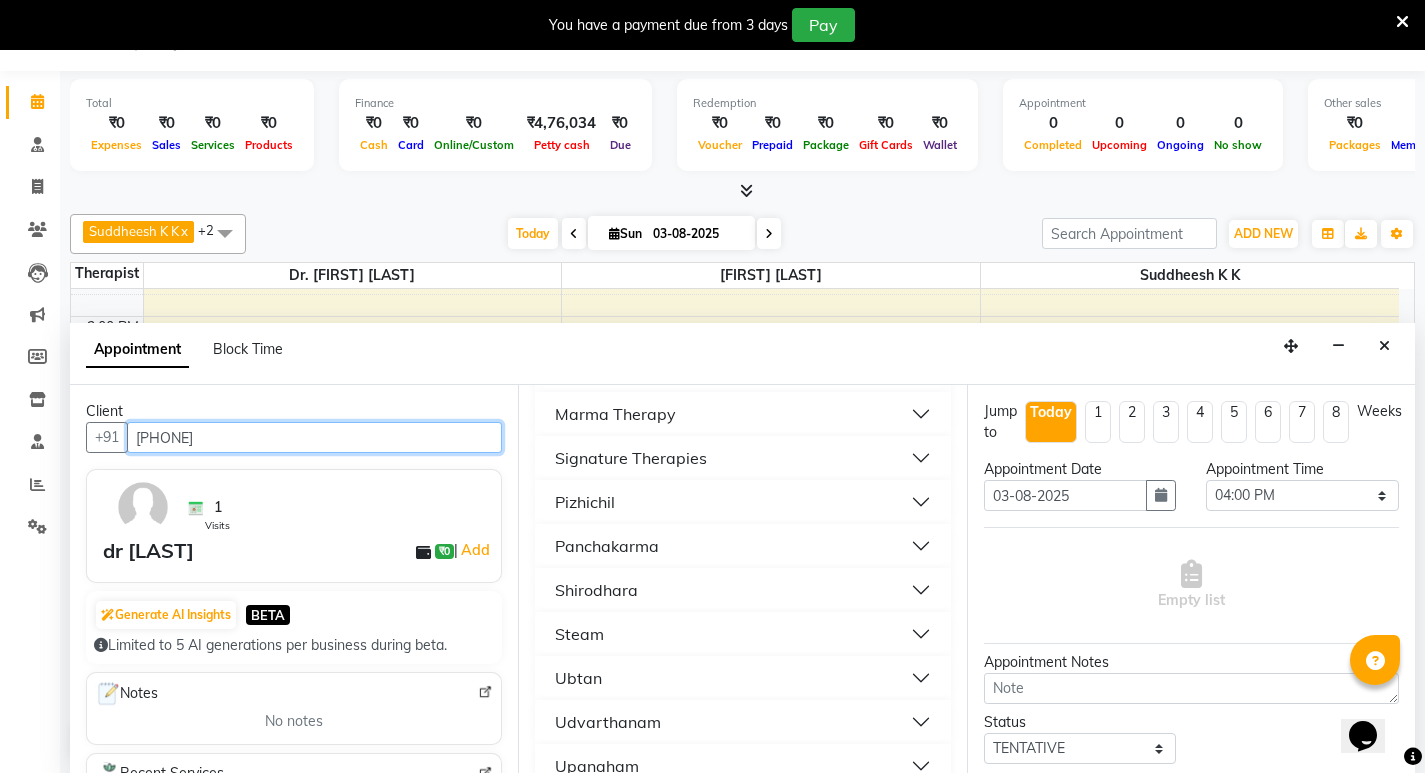 scroll, scrollTop: 788, scrollLeft: 0, axis: vertical 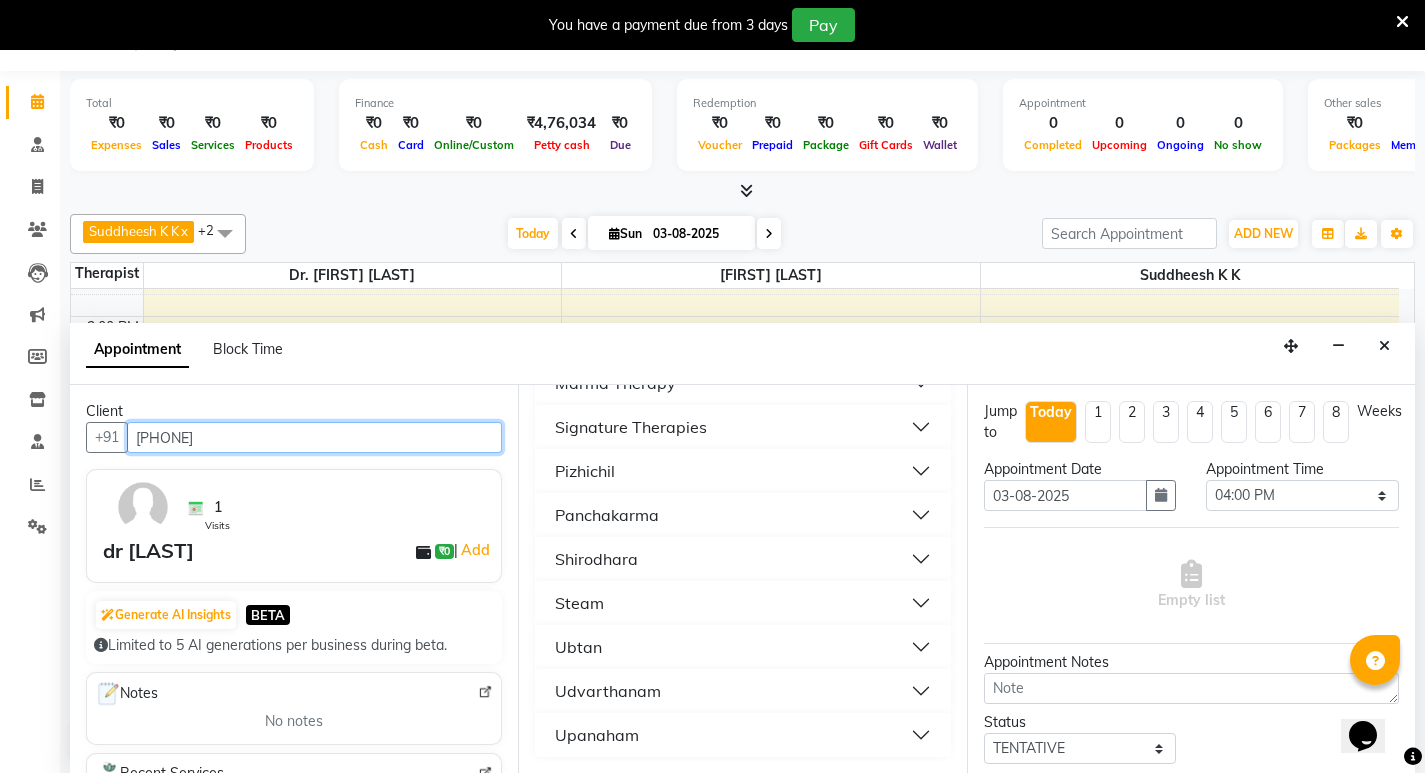 type on "[PHONE]" 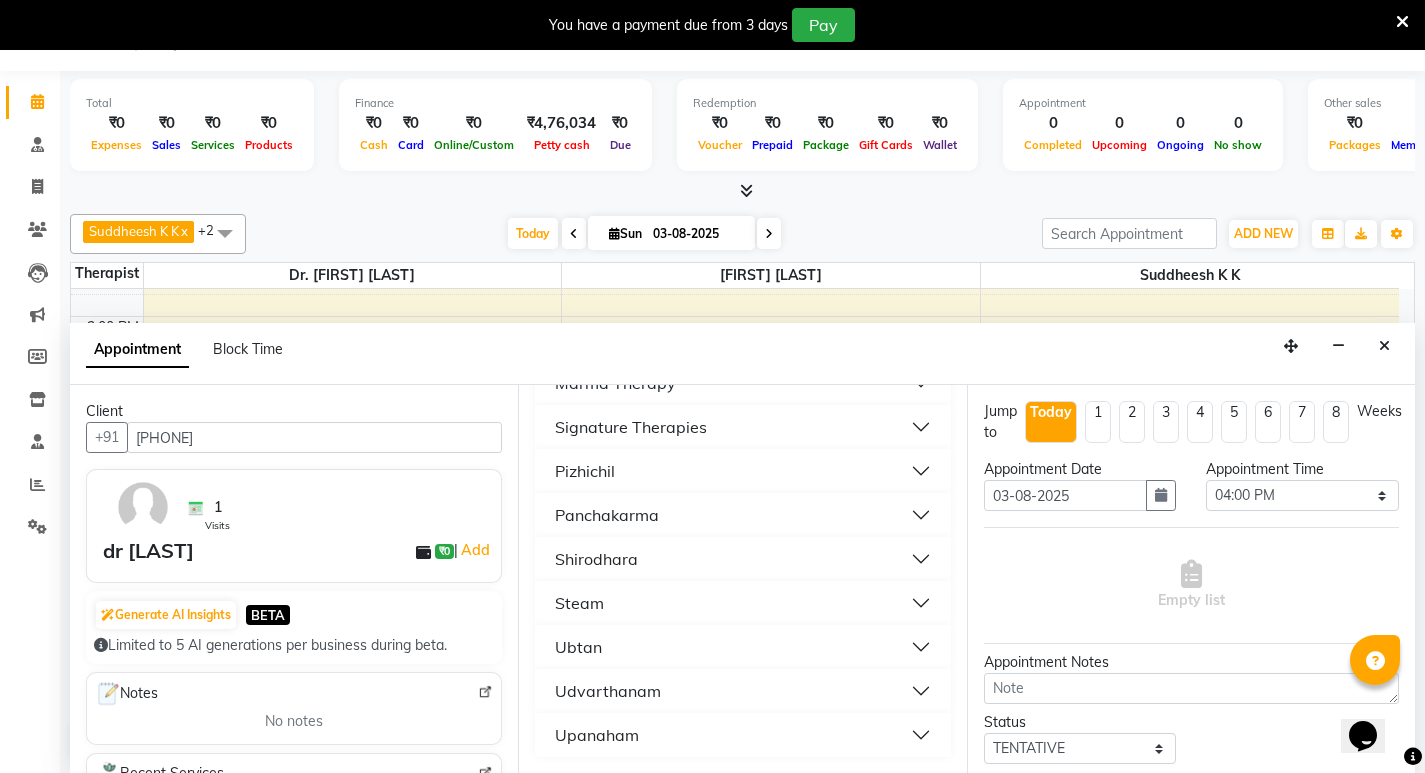 click on "Shirodhara" at bounding box center [742, 559] 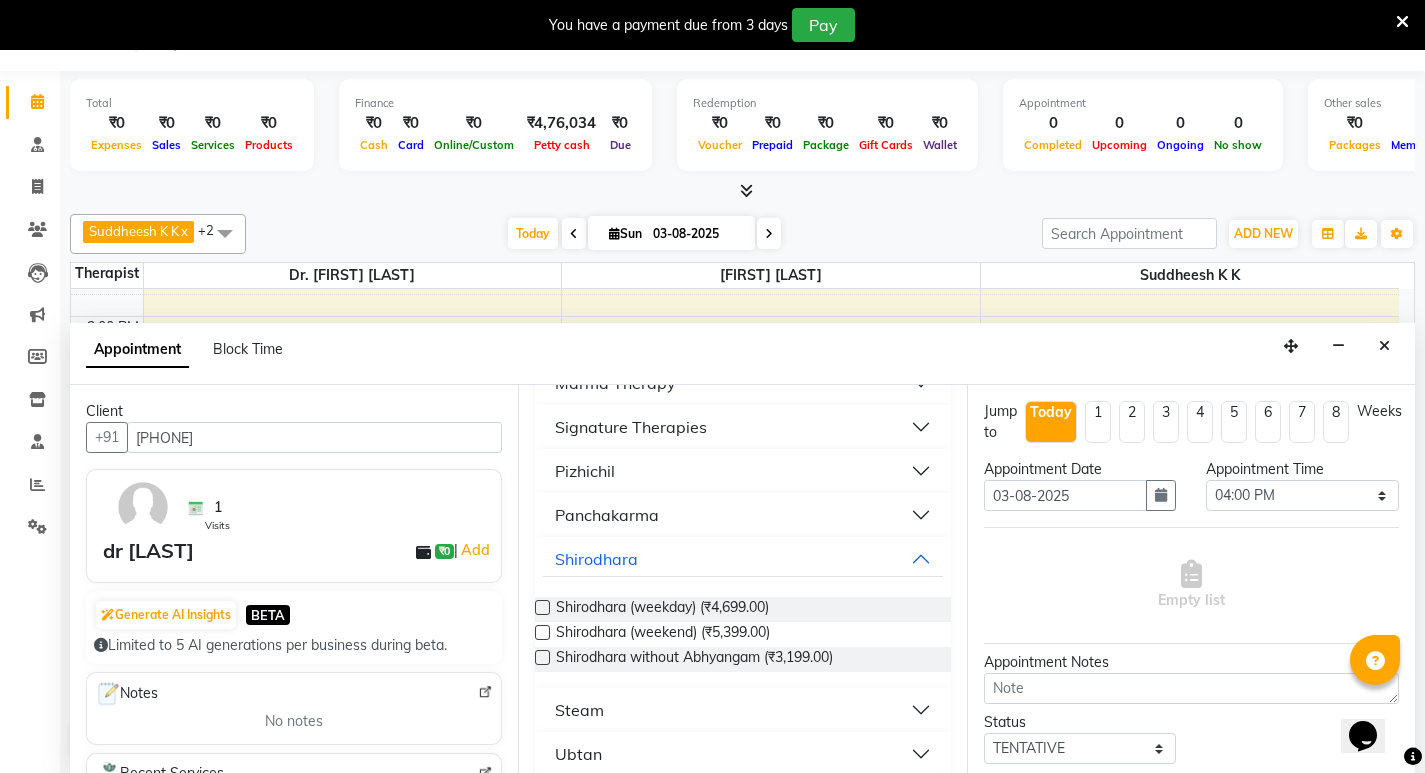 click at bounding box center [542, 607] 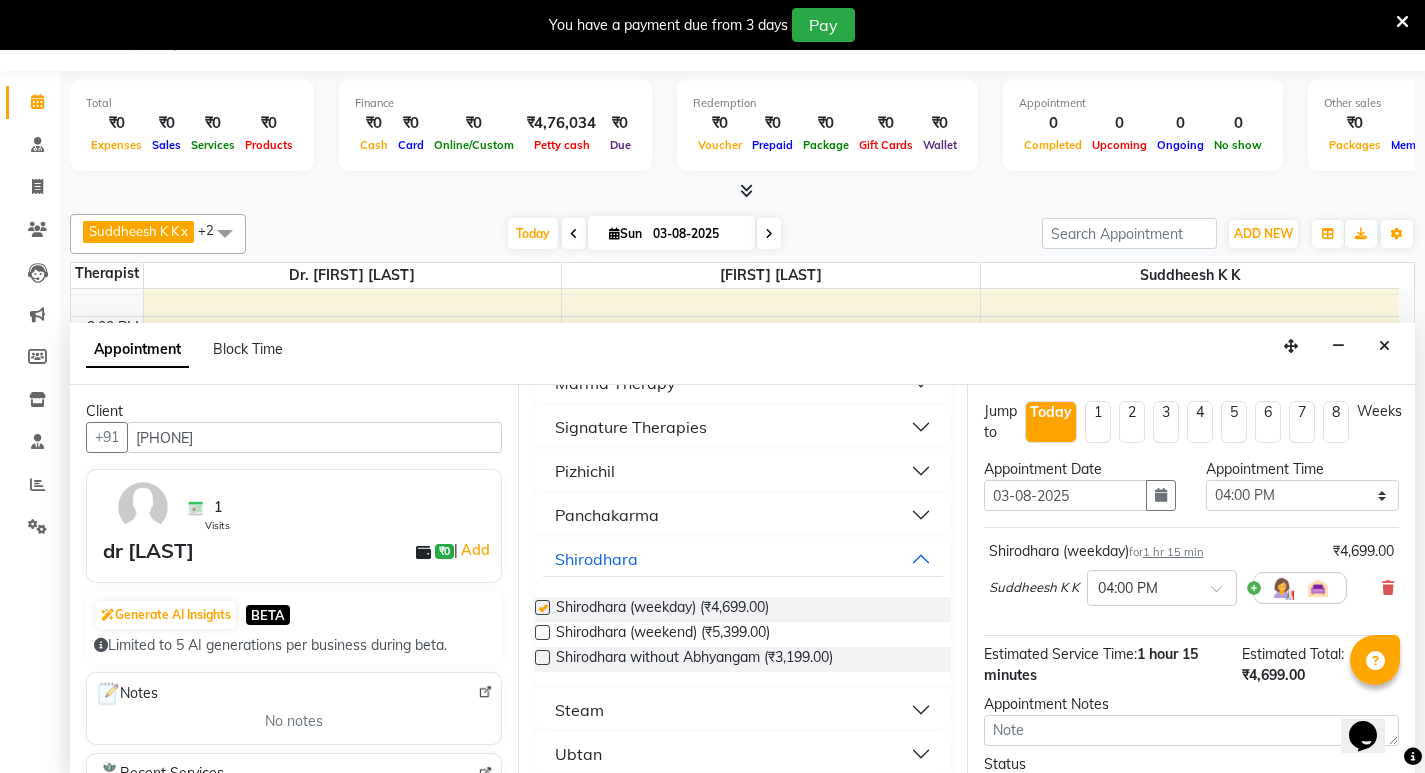 checkbox on "false" 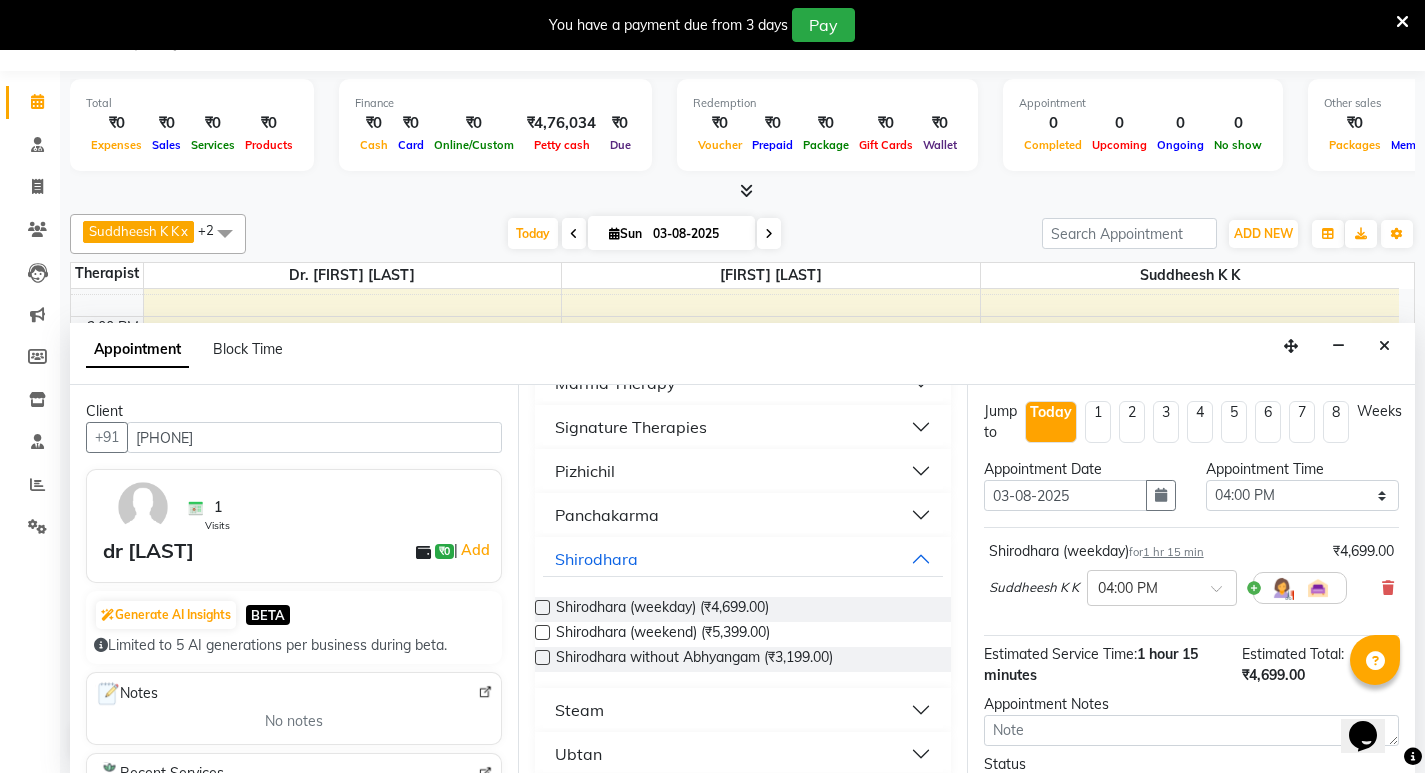 scroll, scrollTop: 159, scrollLeft: 0, axis: vertical 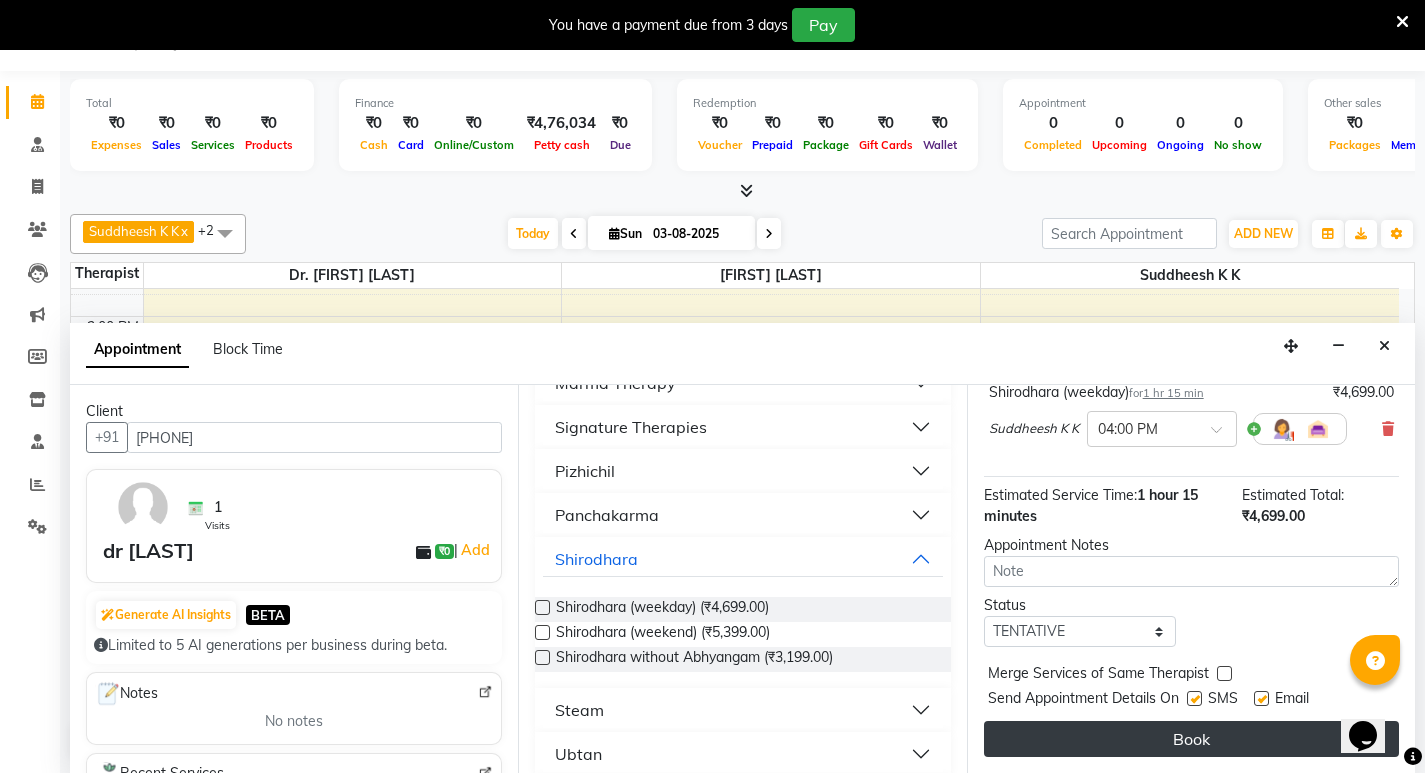 click on "Book" at bounding box center [1191, 739] 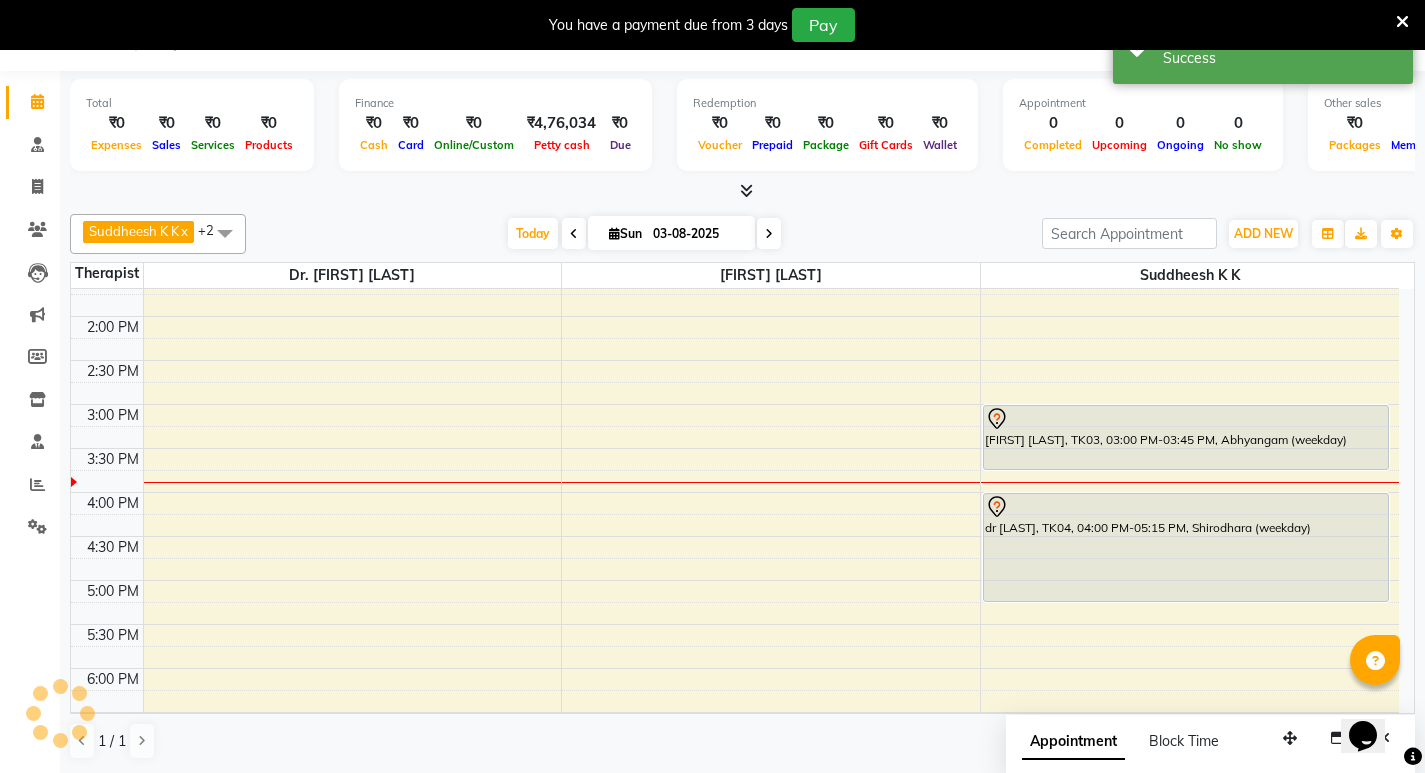 scroll, scrollTop: 0, scrollLeft: 0, axis: both 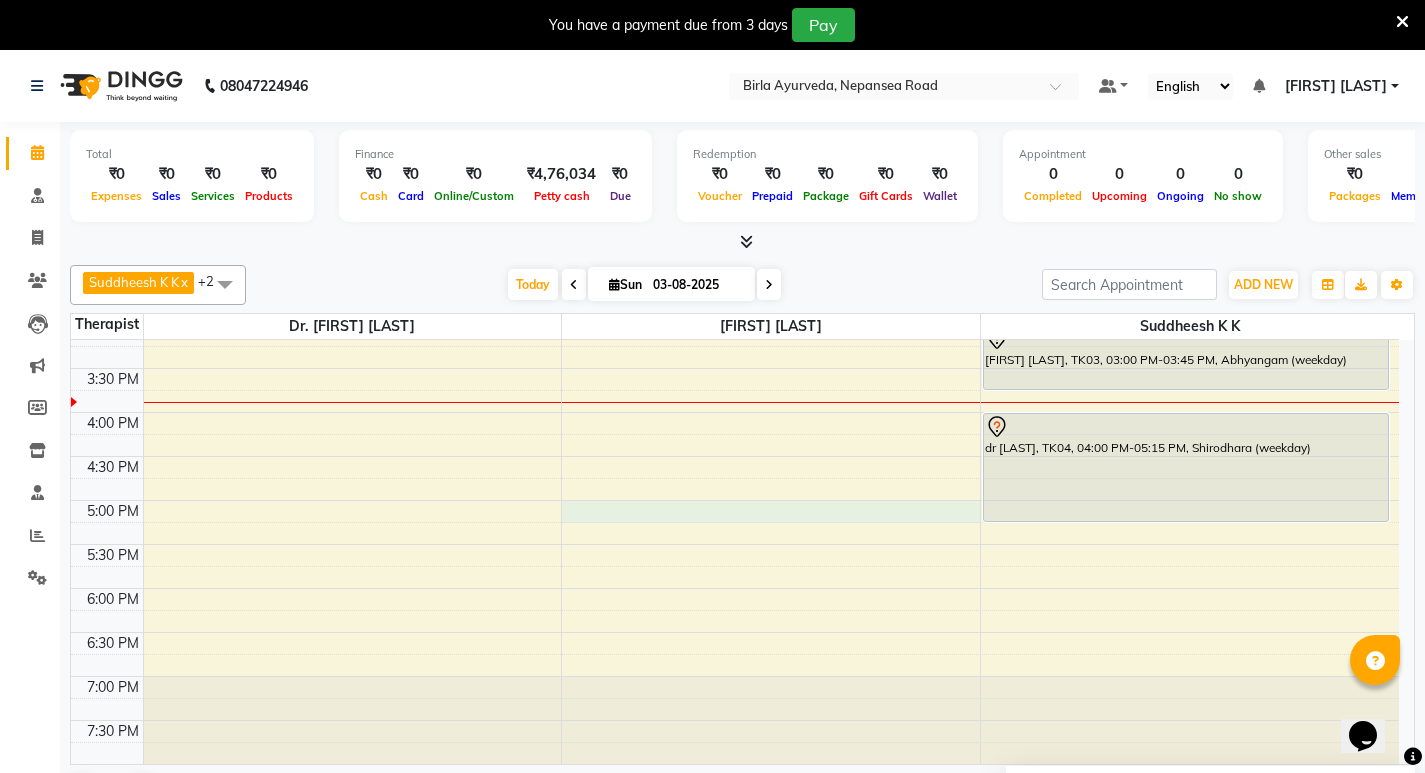 click on "8:00 AM 8:30 AM 9:00 AM 9:30 AM 10:00 AM 10:30 AM 11:00 AM 11:30 AM 12:00 PM 12:30 PM 1:00 PM 1:30 PM 2:00 PM 2:30 PM 3:00 PM 3:30 PM 4:00 PM 4:30 PM 5:00 PM 5:30 PM 6:00 PM 6:30 PM 7:00 PM 7:30 PM             [FIRST] [LAST], TK01, 11:00 AM-11:45 AM, Kashyaya Vasthy             [FIRST] [LAST], TK02, 09:30 AM-10:15 AM, Abhyangam  (weekday)             [FIRST] [LAST], TK03, 03:00 PM-03:45 PM, Abhyangam  (weekday)             dr [LAST], TK04, 04:00 PM-05:15 PM, Shirodhara (weekday)" at bounding box center (735, 236) 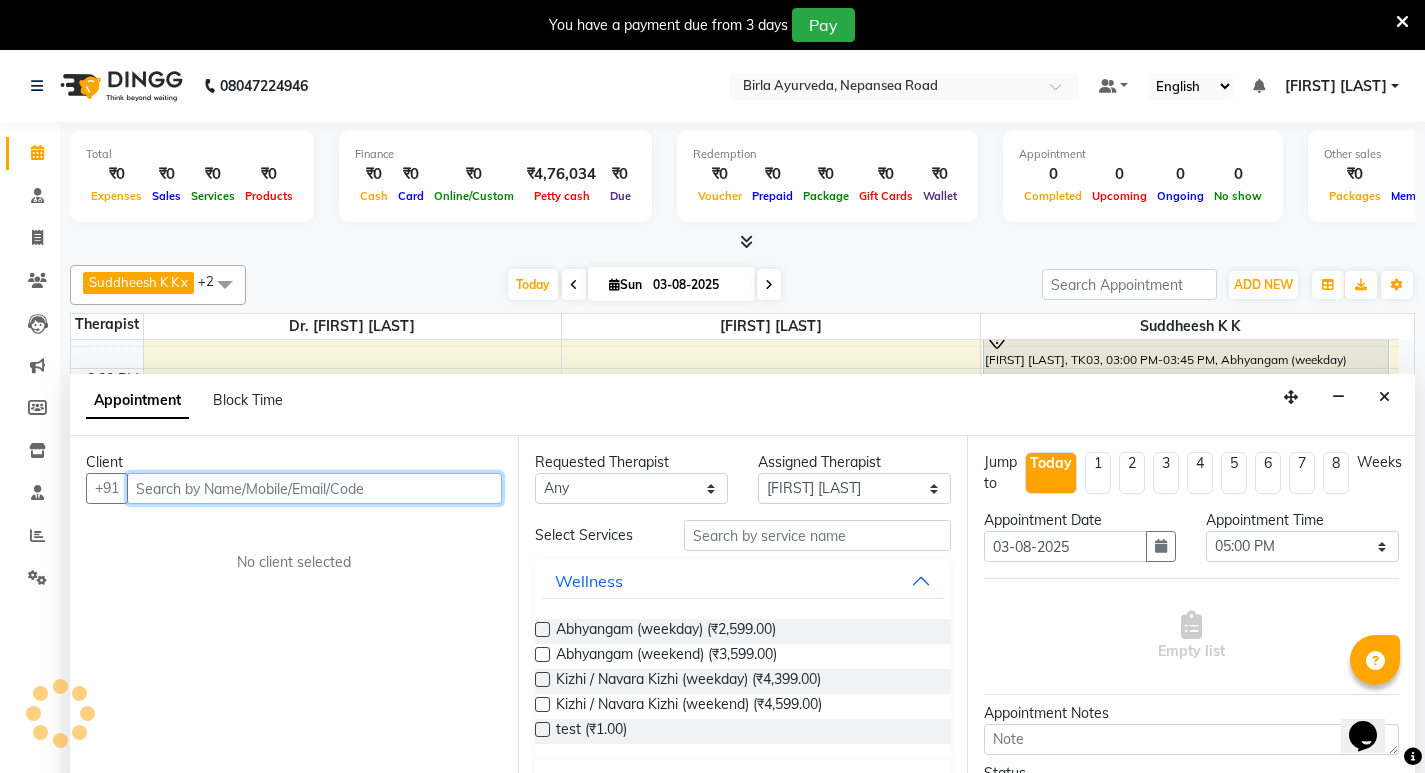 scroll, scrollTop: 51, scrollLeft: 0, axis: vertical 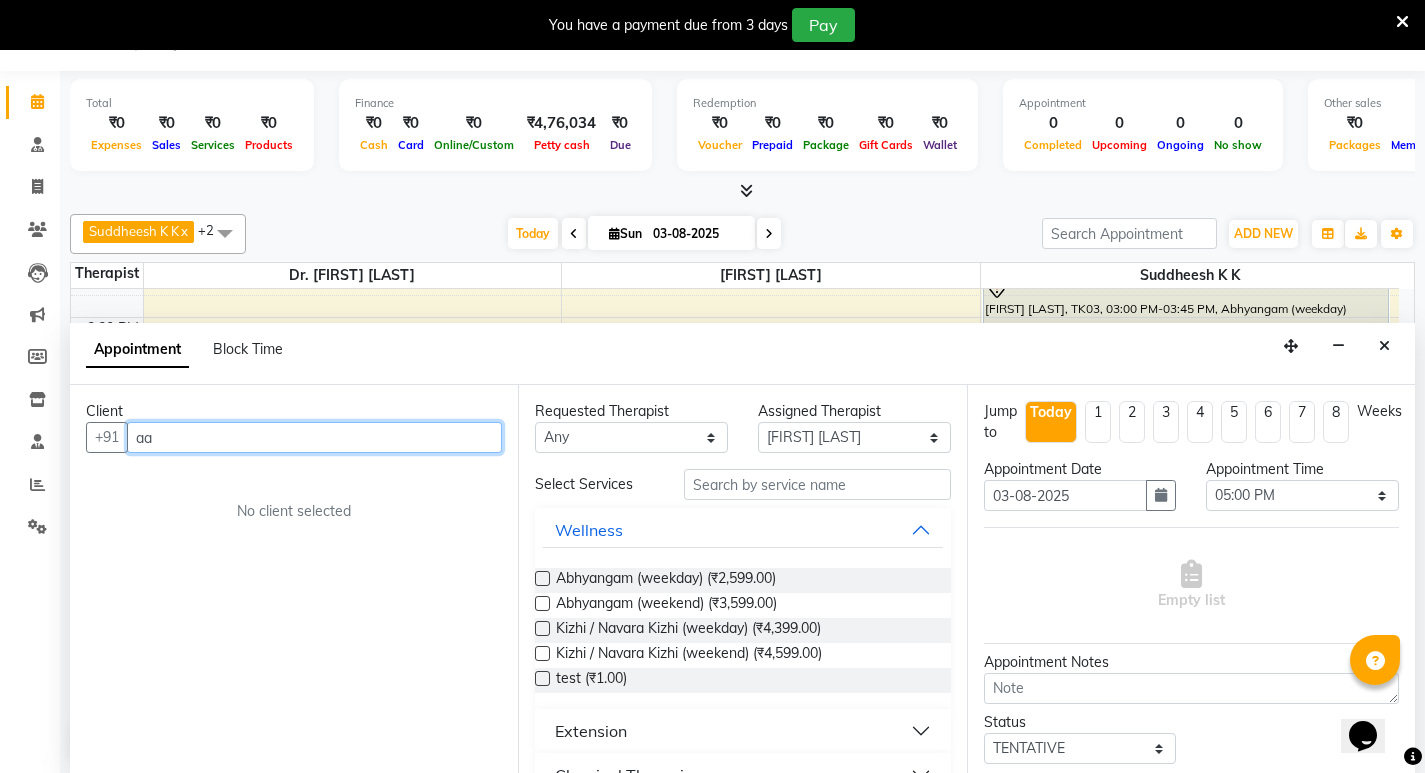 type on "a" 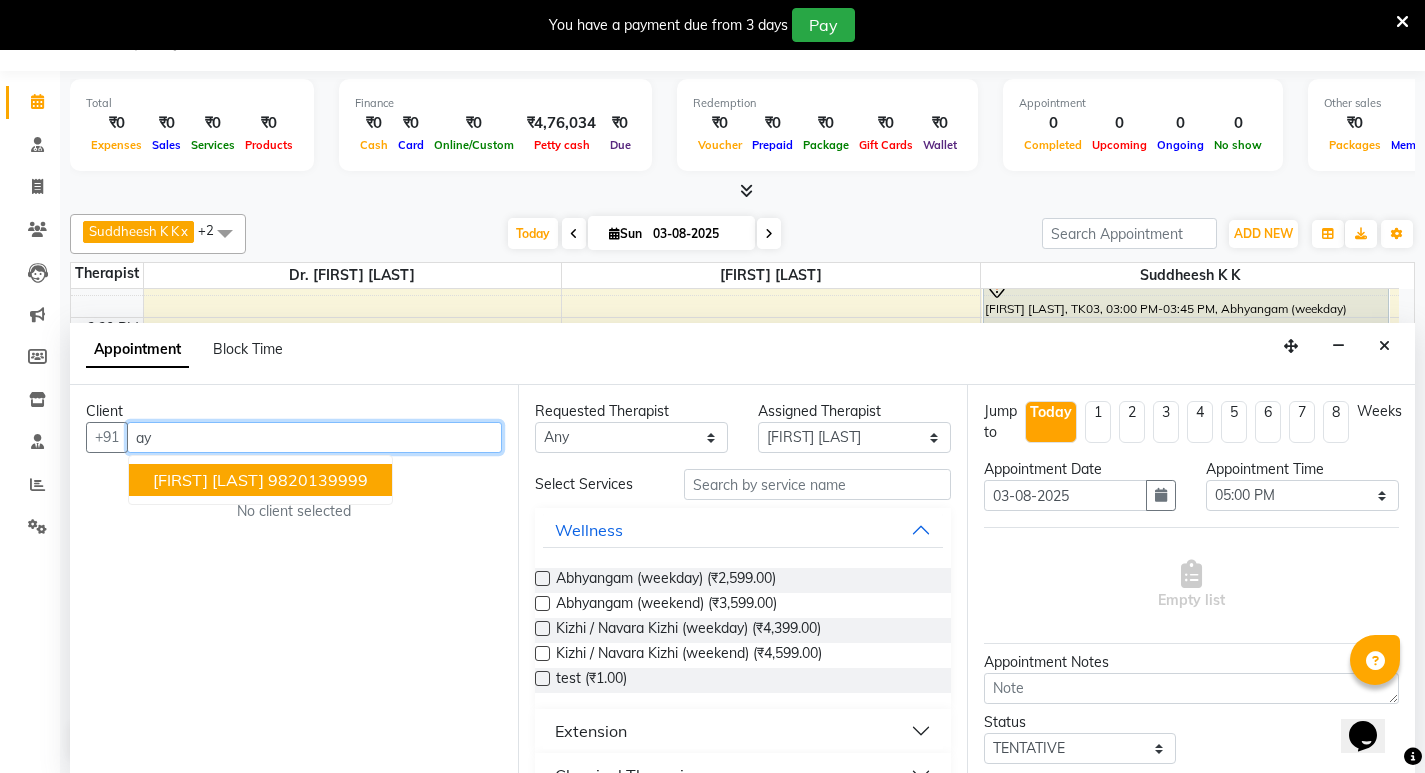 type on "a" 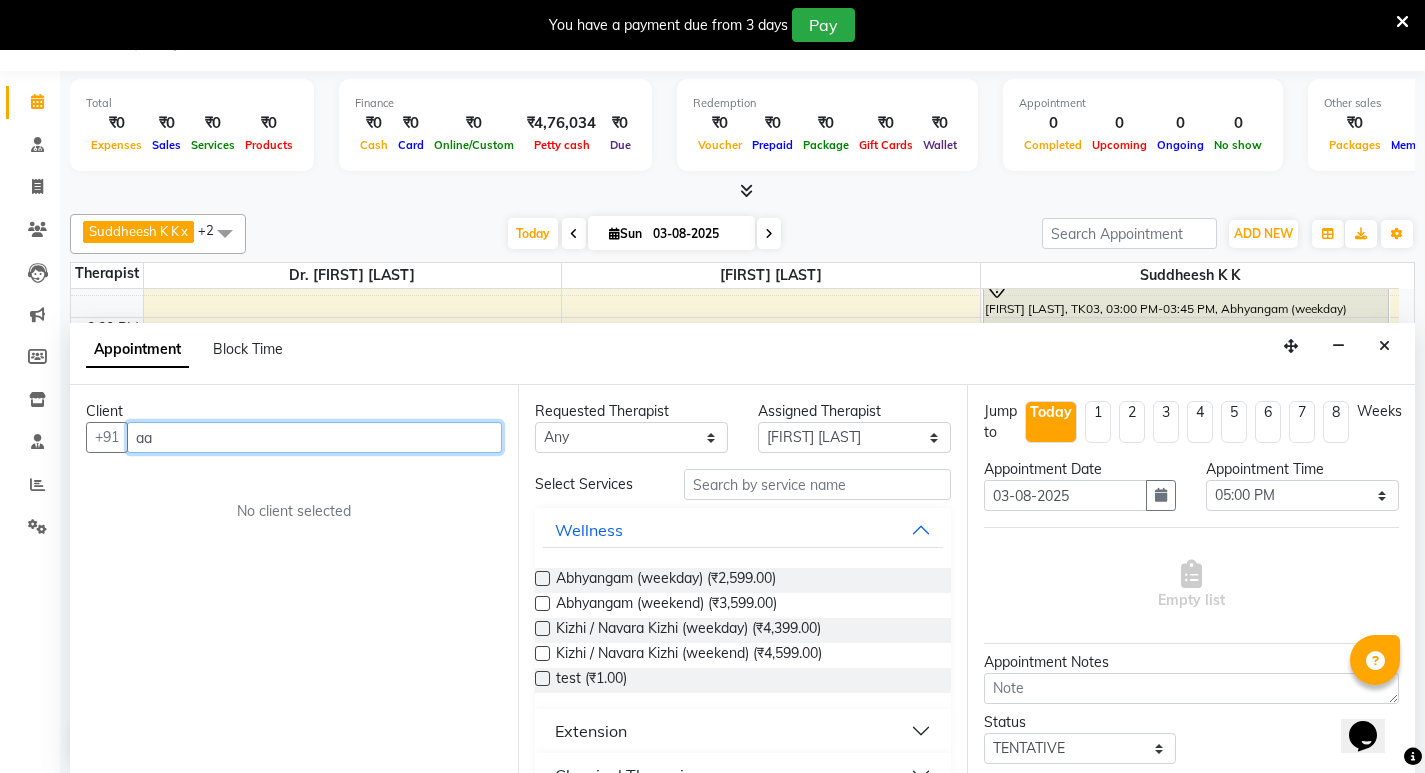 type on "a" 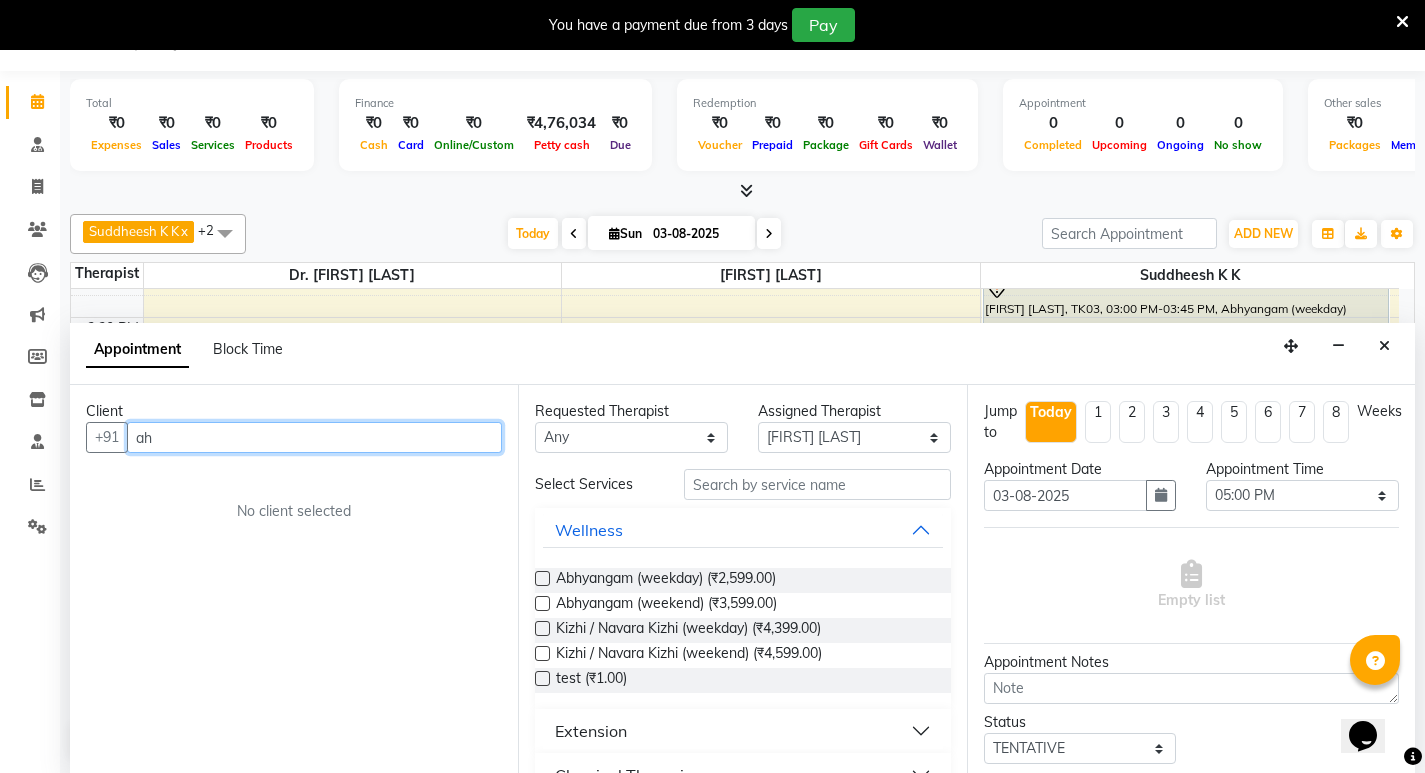 type on "a" 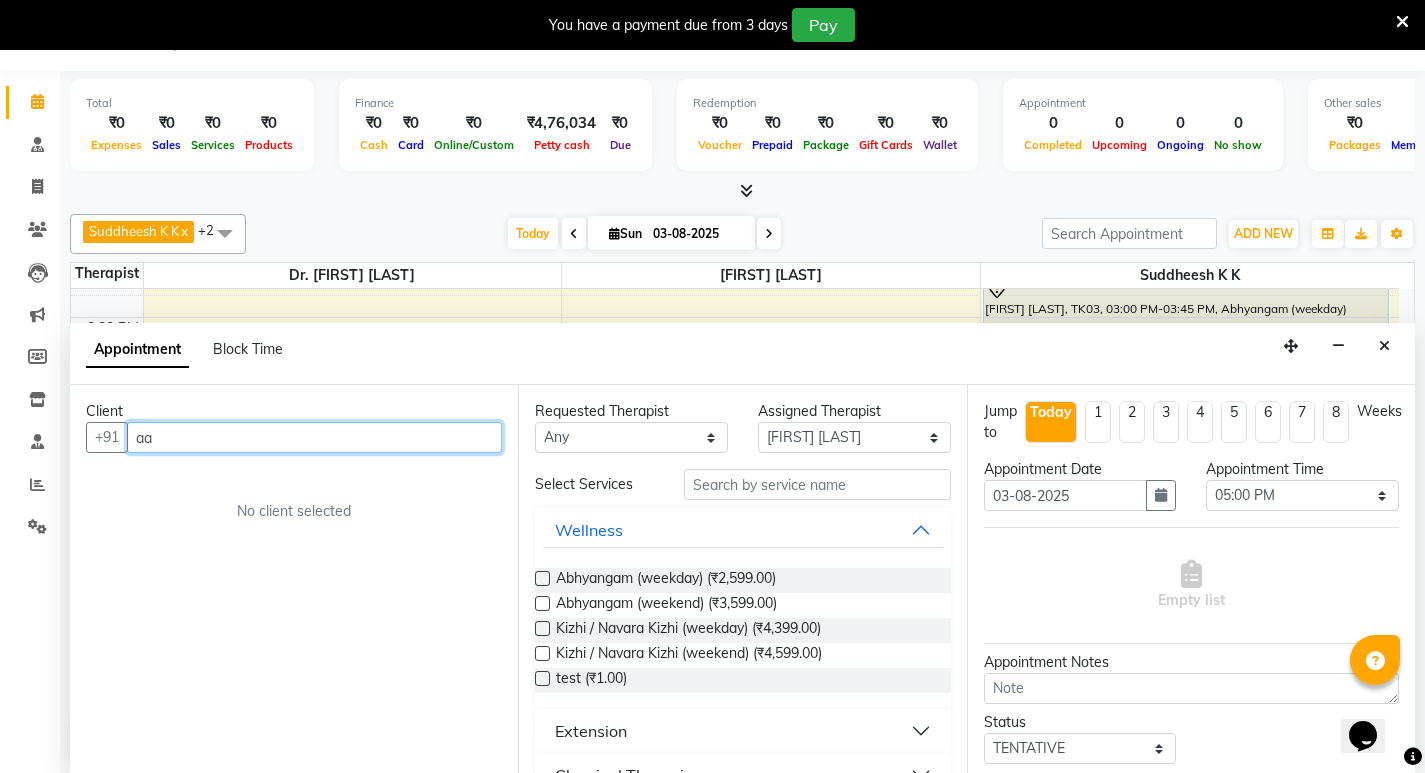 type on "a" 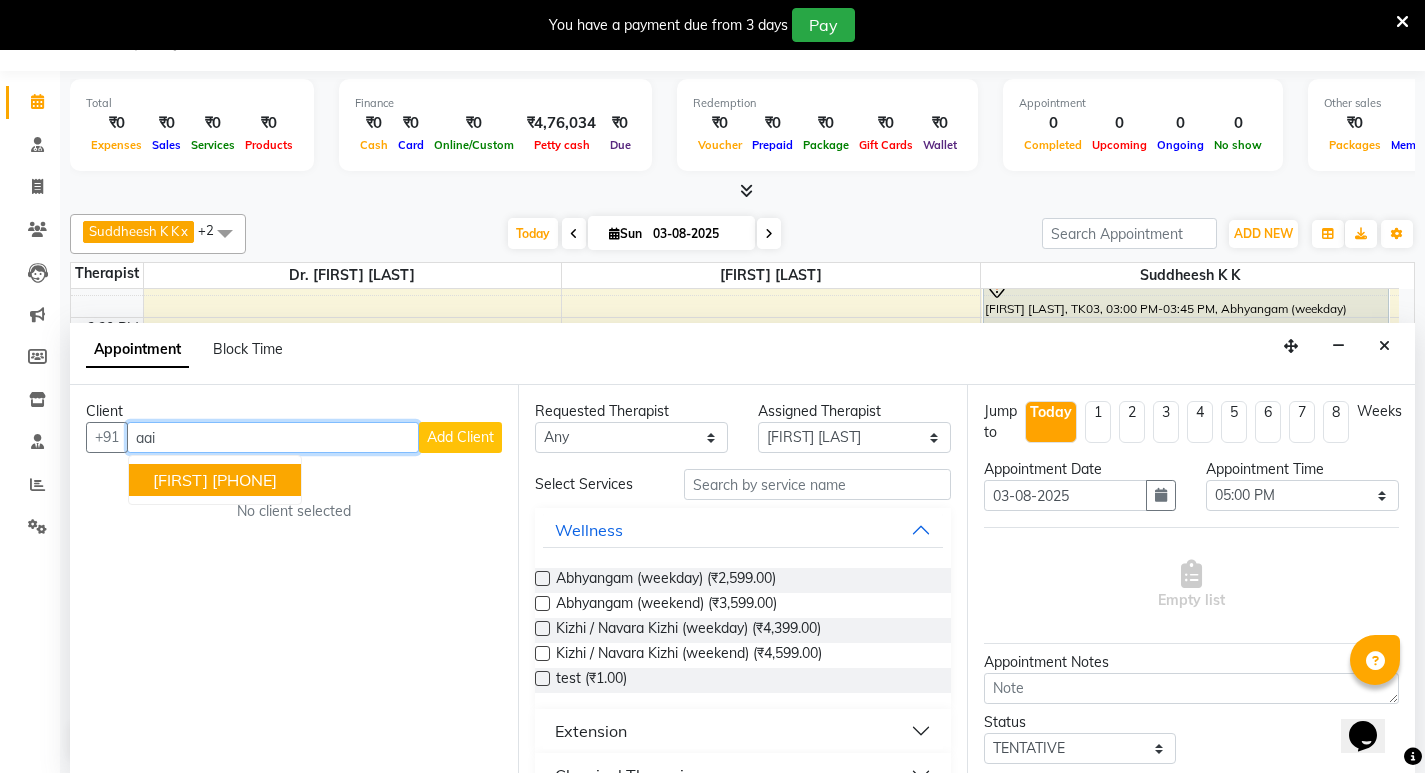 click on "[PHONE]" at bounding box center [244, 480] 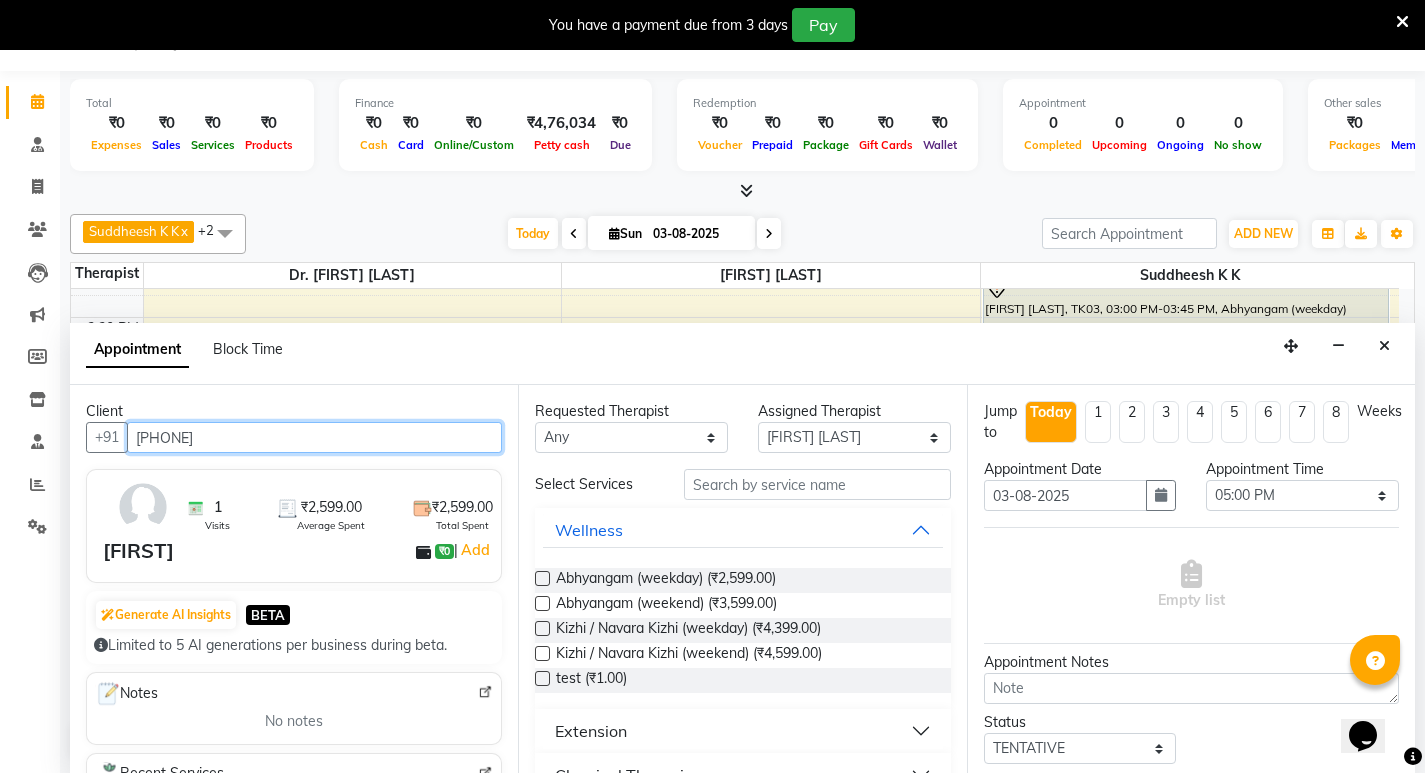 type on "[PHONE]" 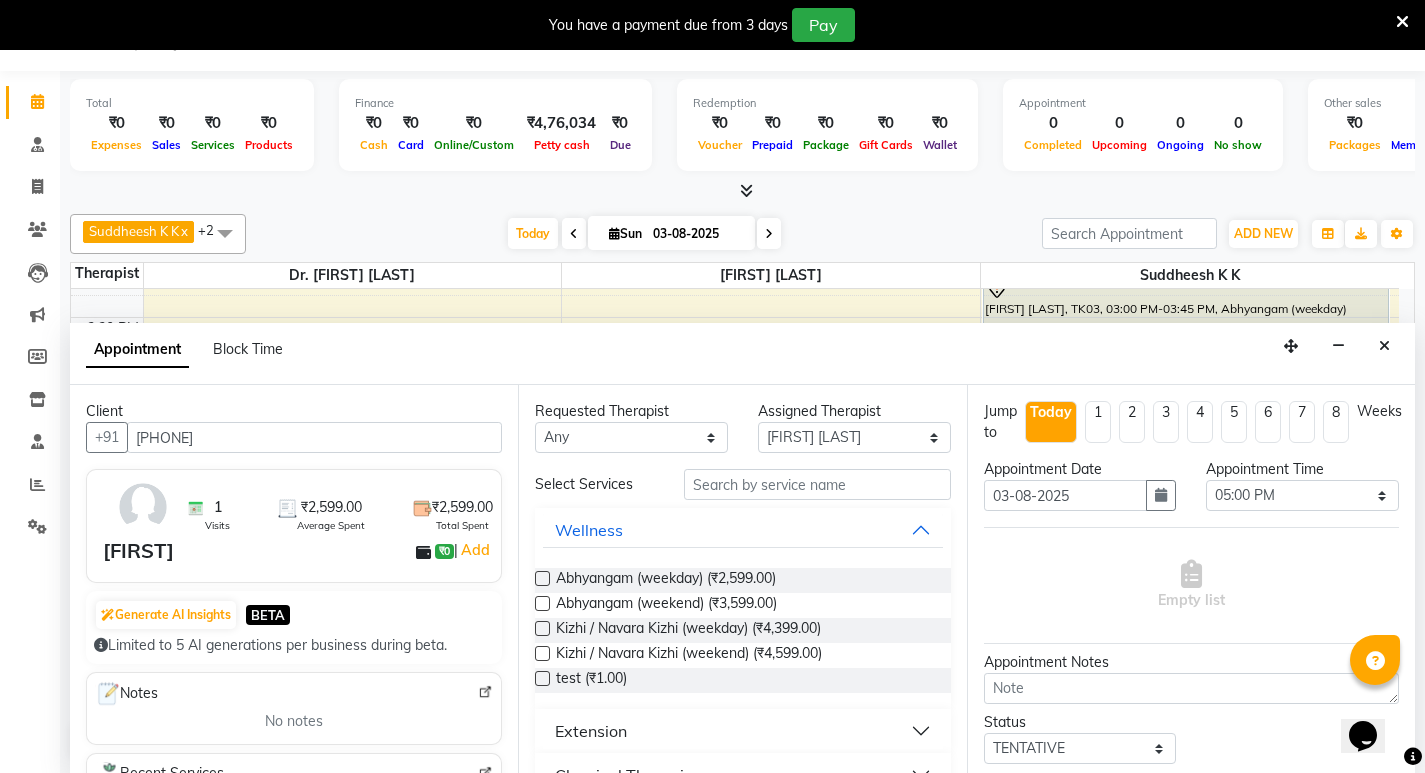 click on "Extension" at bounding box center (742, 731) 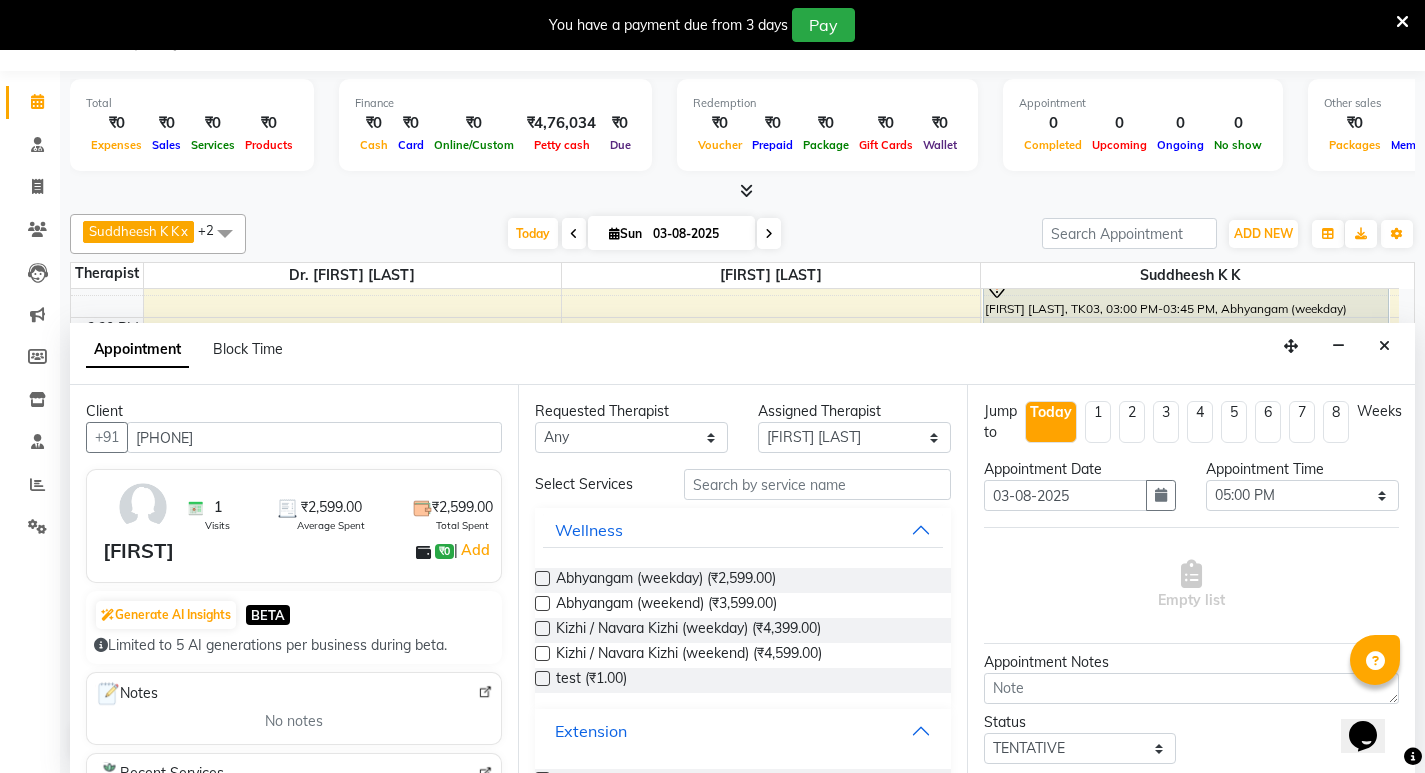 click on "Extension" at bounding box center (742, 731) 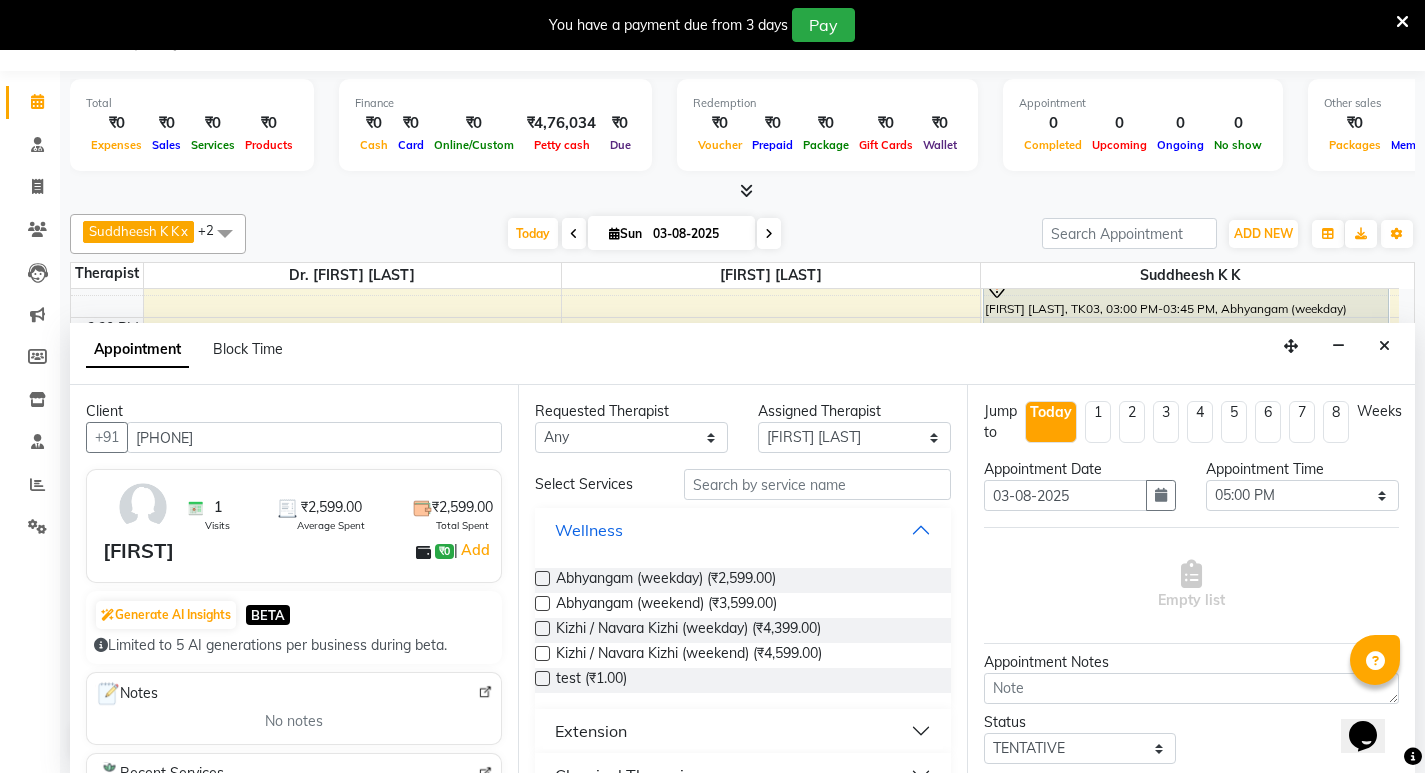 click on "Wellness" at bounding box center [742, 530] 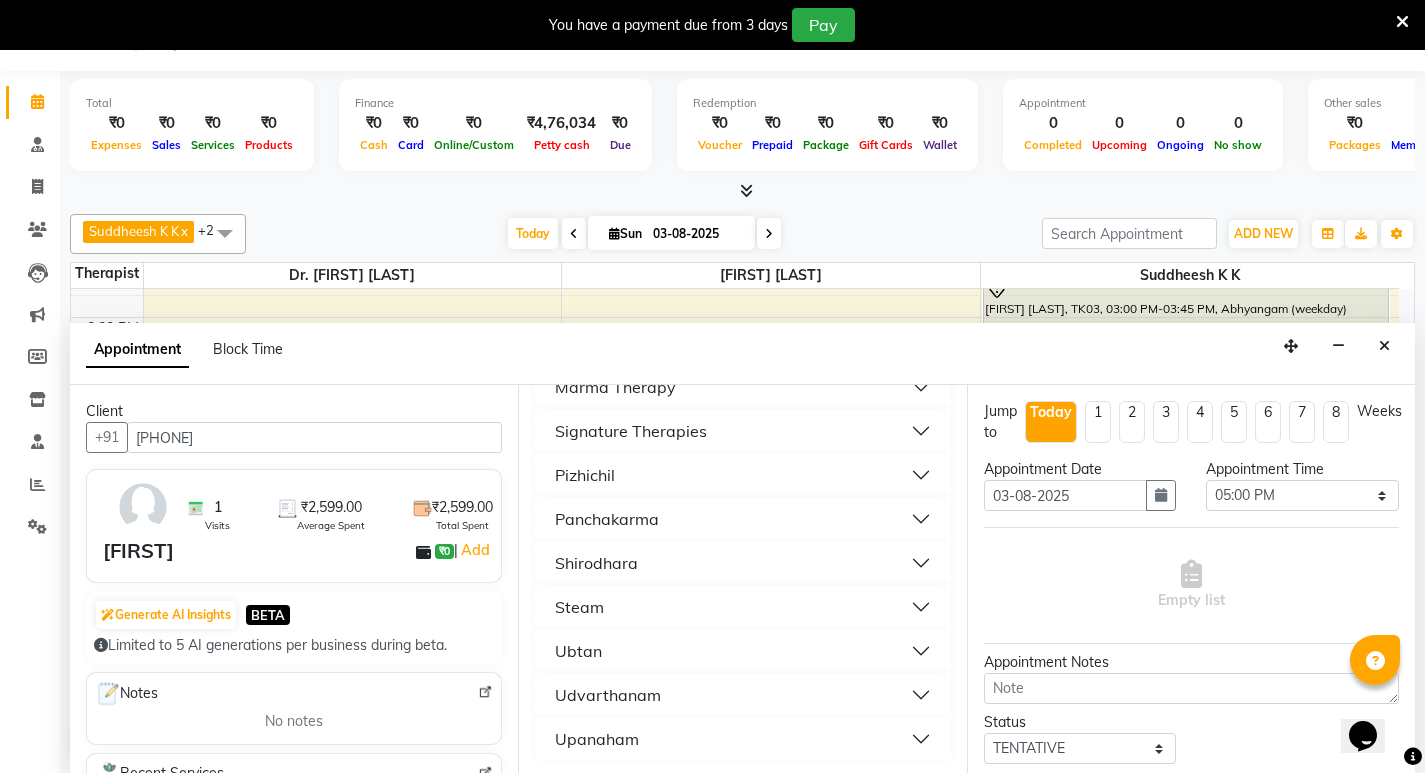 scroll, scrollTop: 631, scrollLeft: 0, axis: vertical 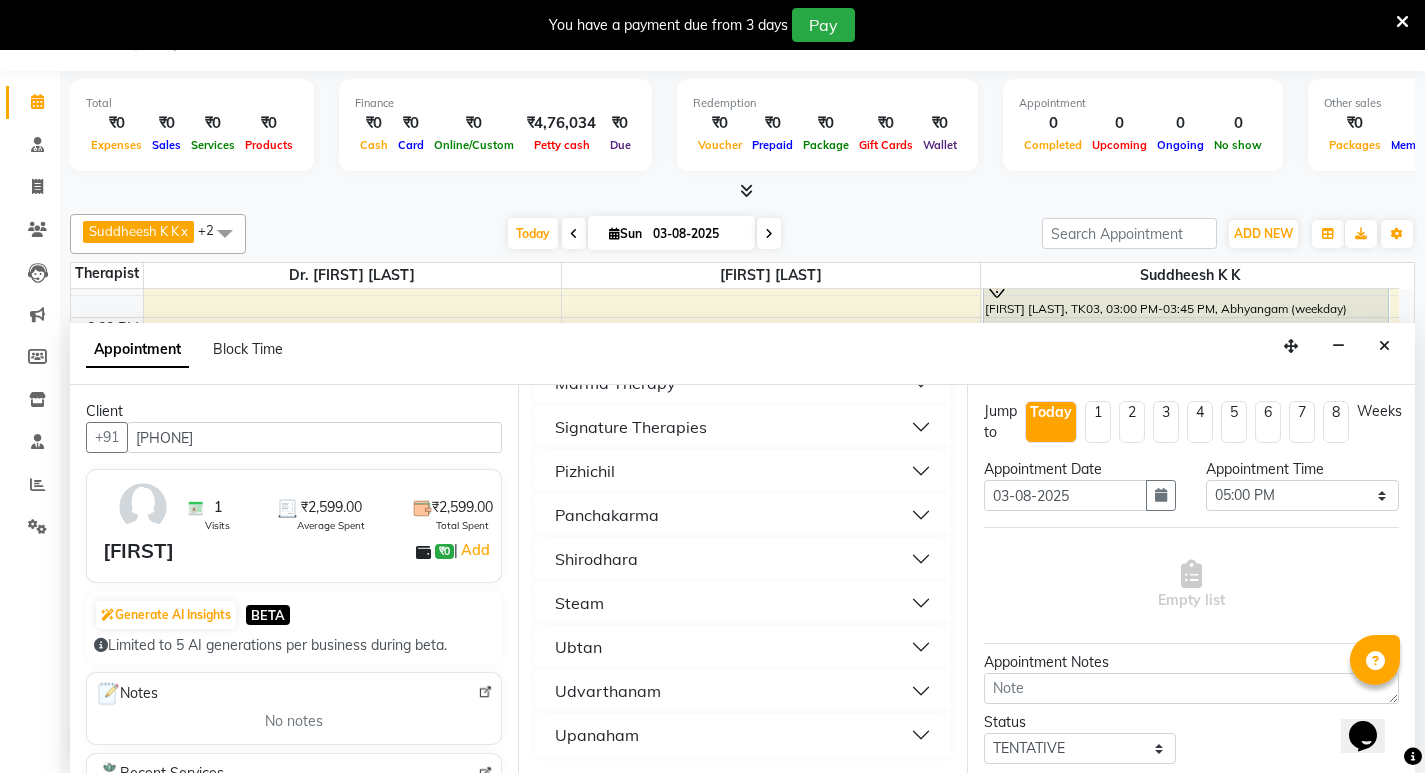 click on "Pizhichil" at bounding box center [742, 471] 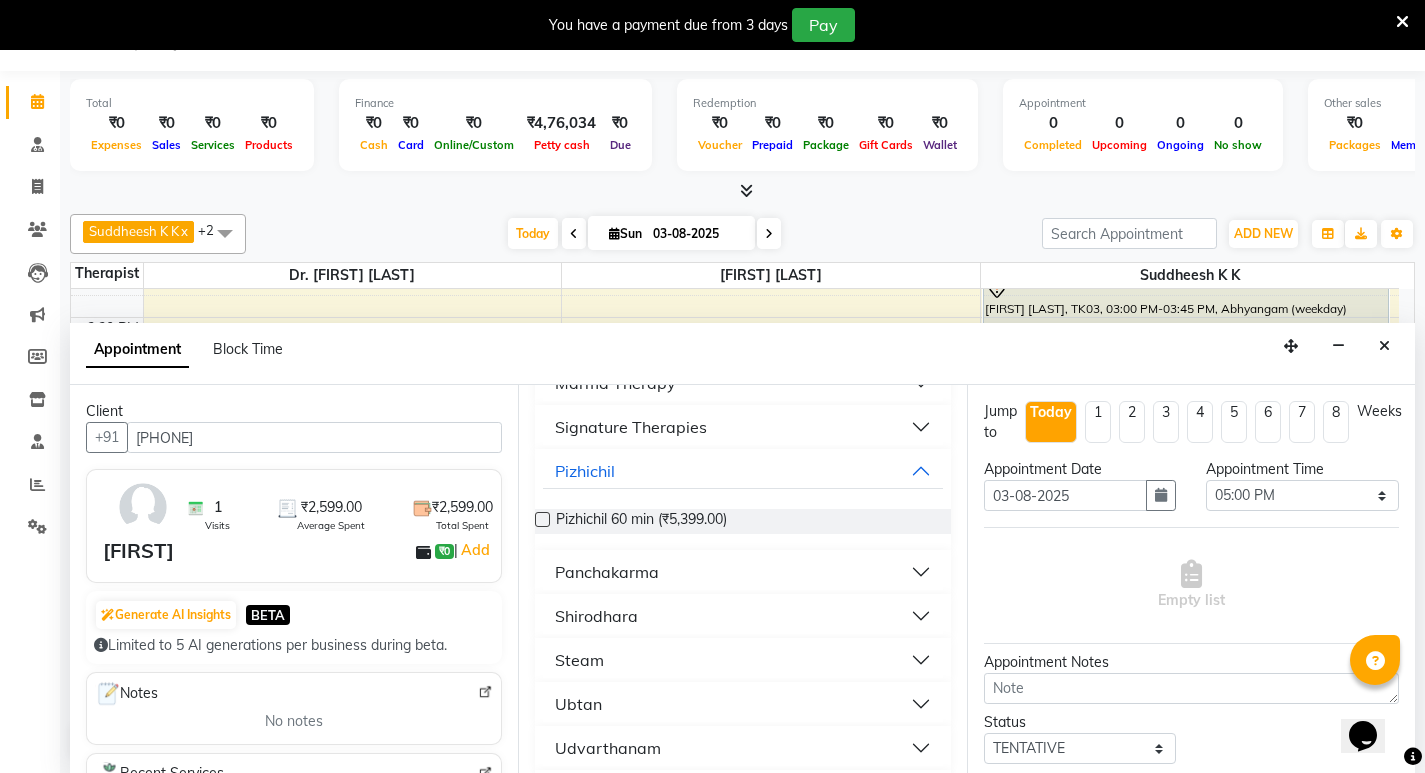 click at bounding box center [542, 519] 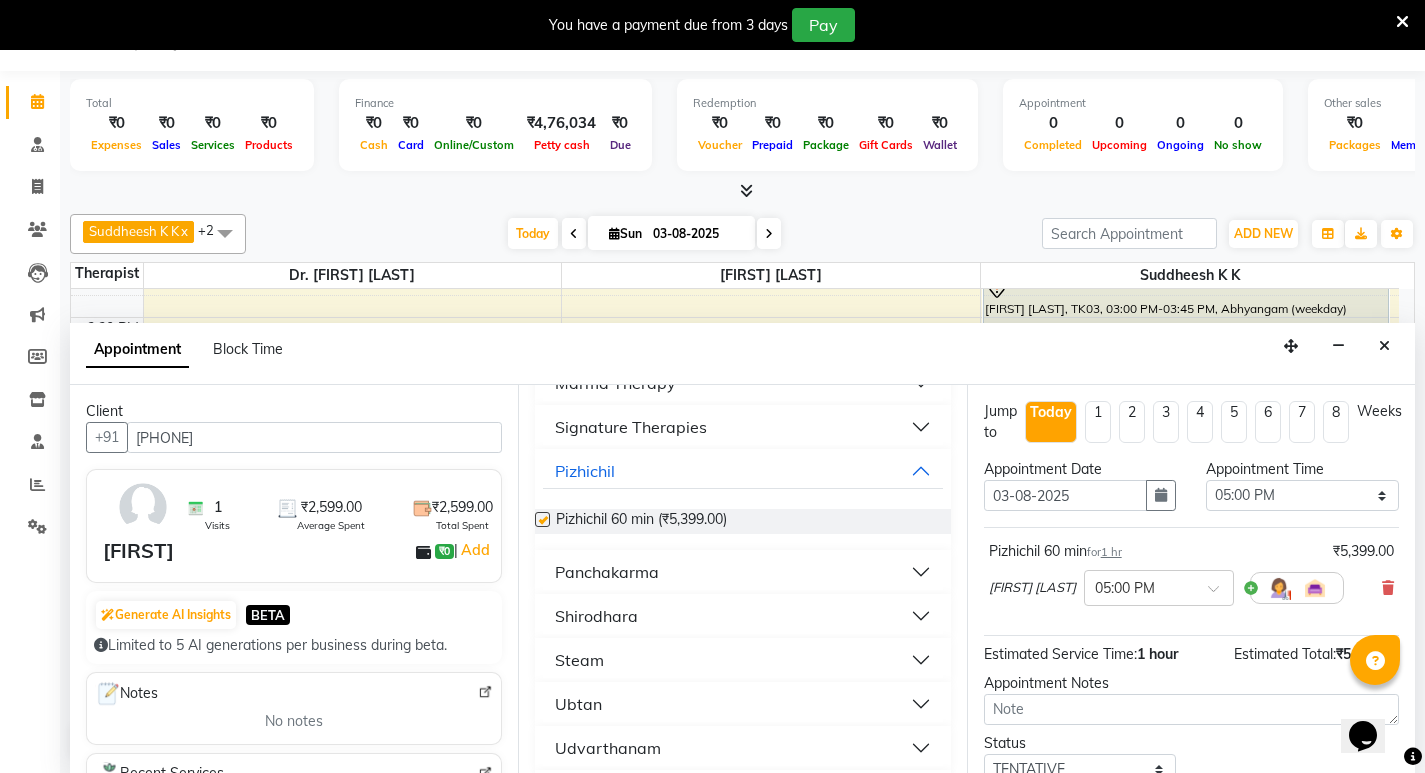 checkbox on "false" 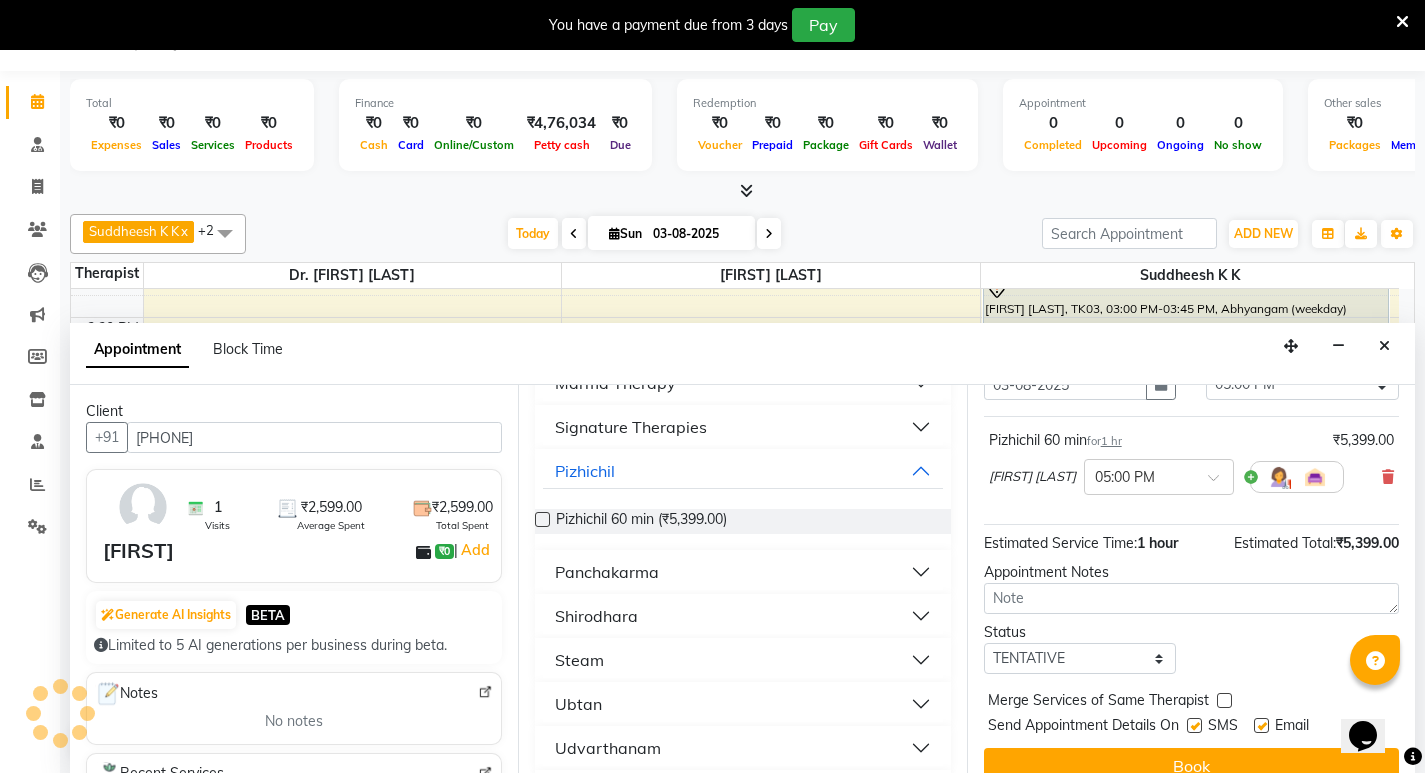 scroll, scrollTop: 138, scrollLeft: 0, axis: vertical 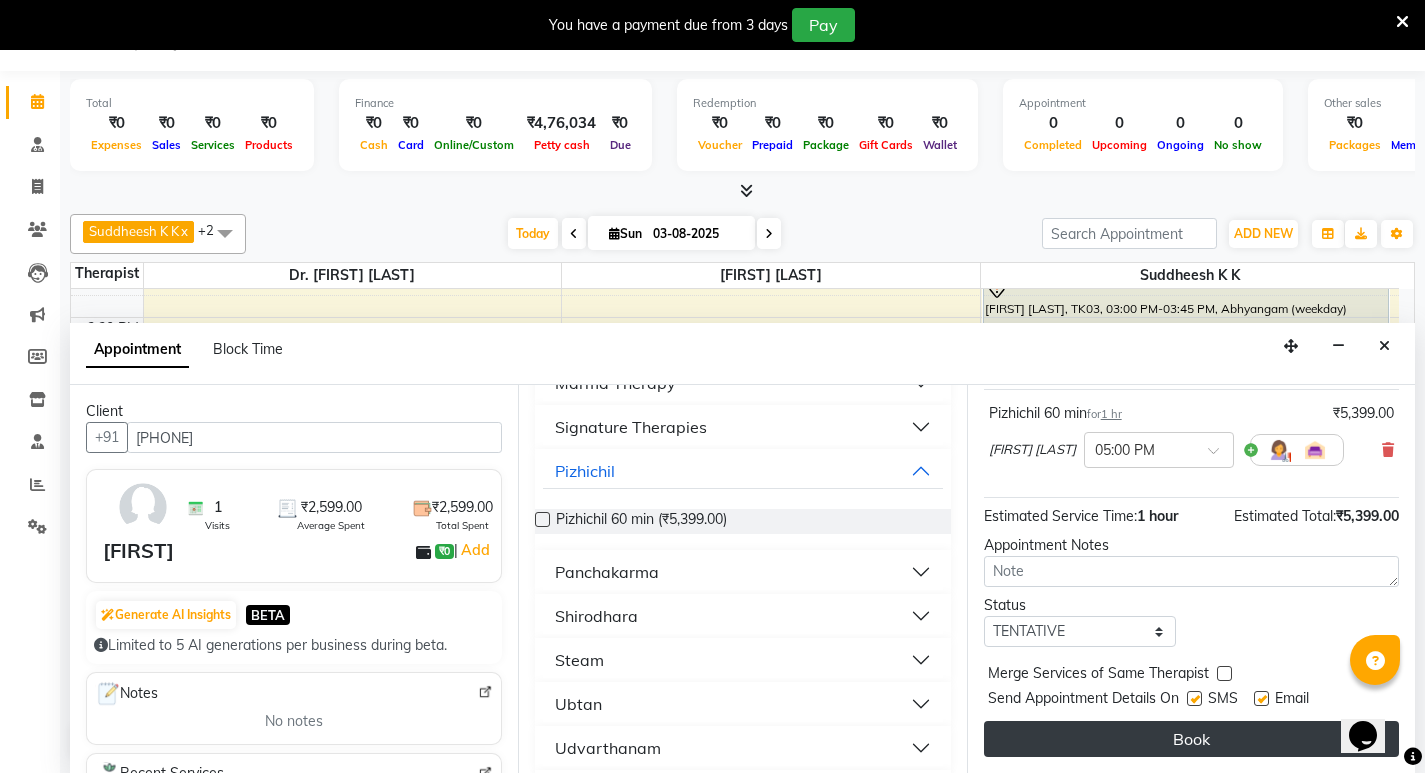 click on "Book" at bounding box center [1191, 739] 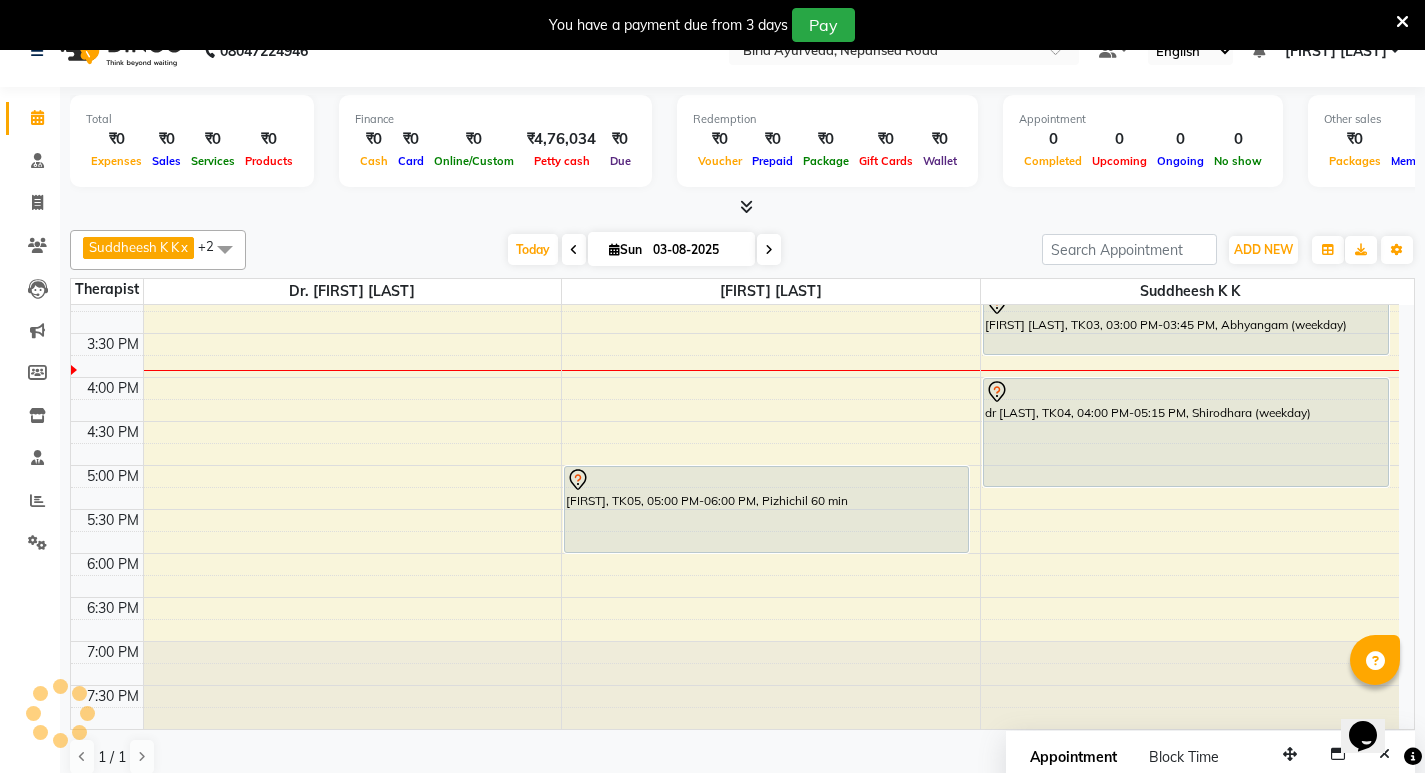 scroll, scrollTop: 51, scrollLeft: 0, axis: vertical 